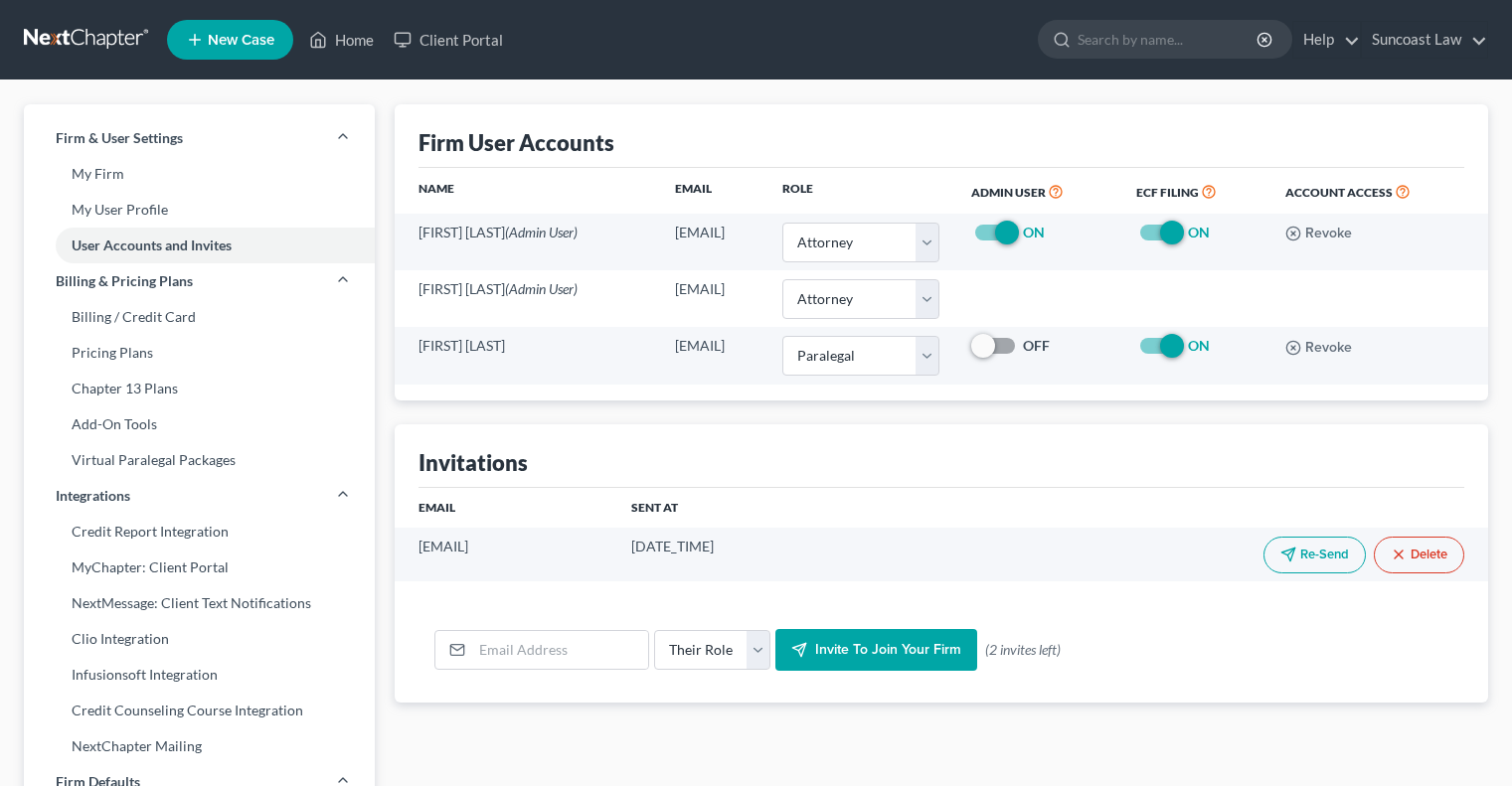 select on "0" 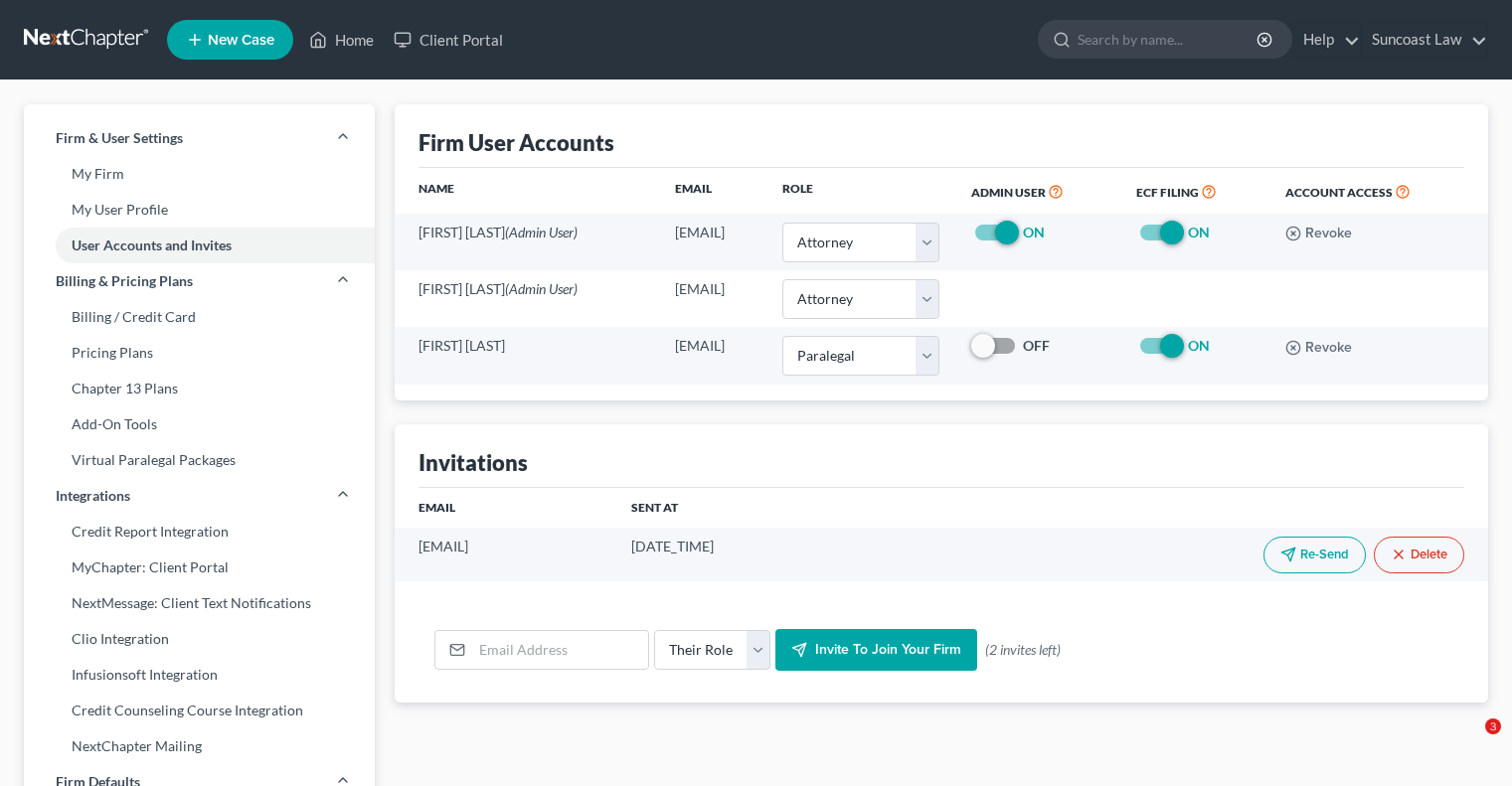 scroll, scrollTop: 0, scrollLeft: 0, axis: both 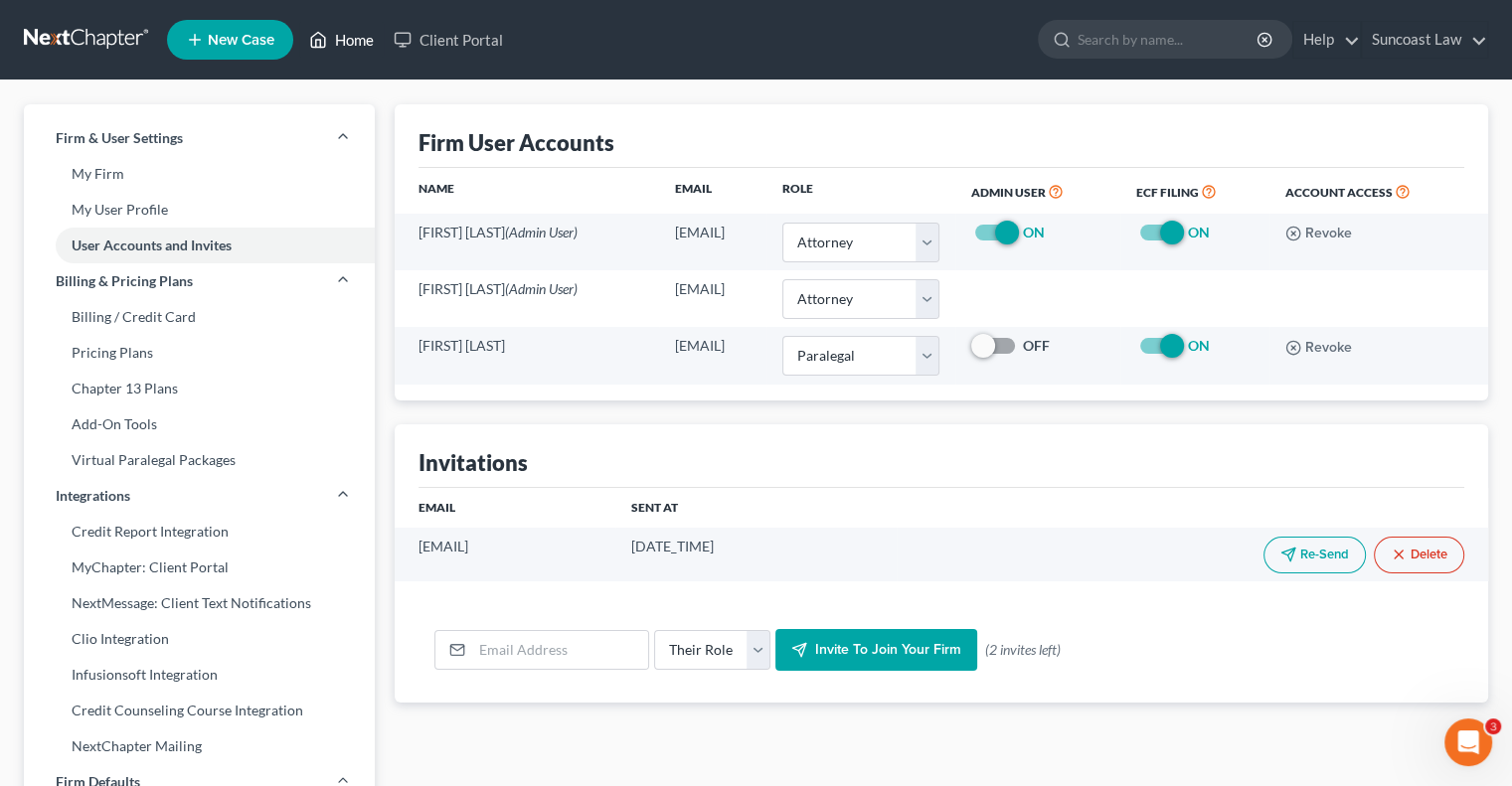 click on "Home" at bounding box center (341, 40) 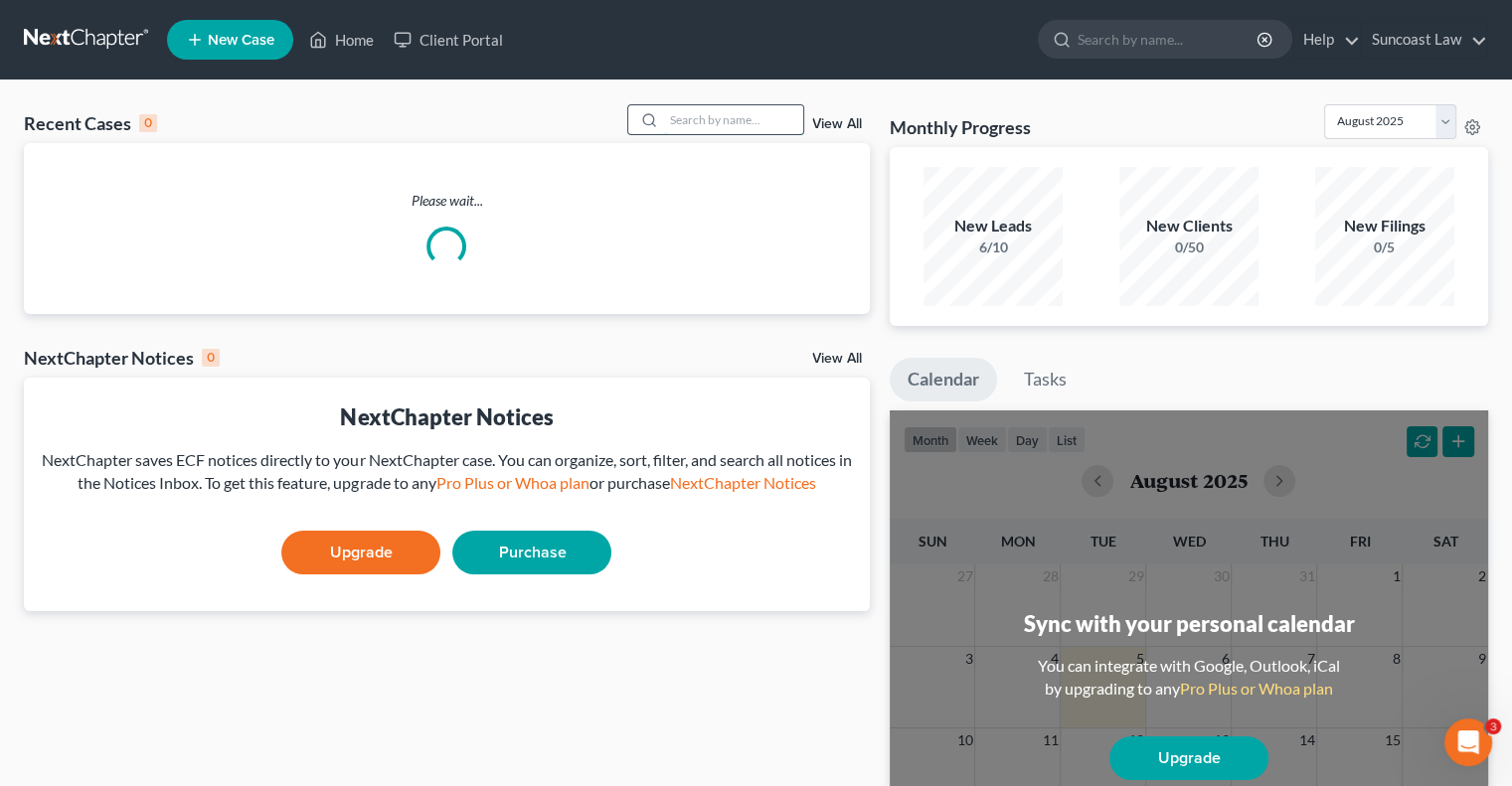 click at bounding box center (734, 119) 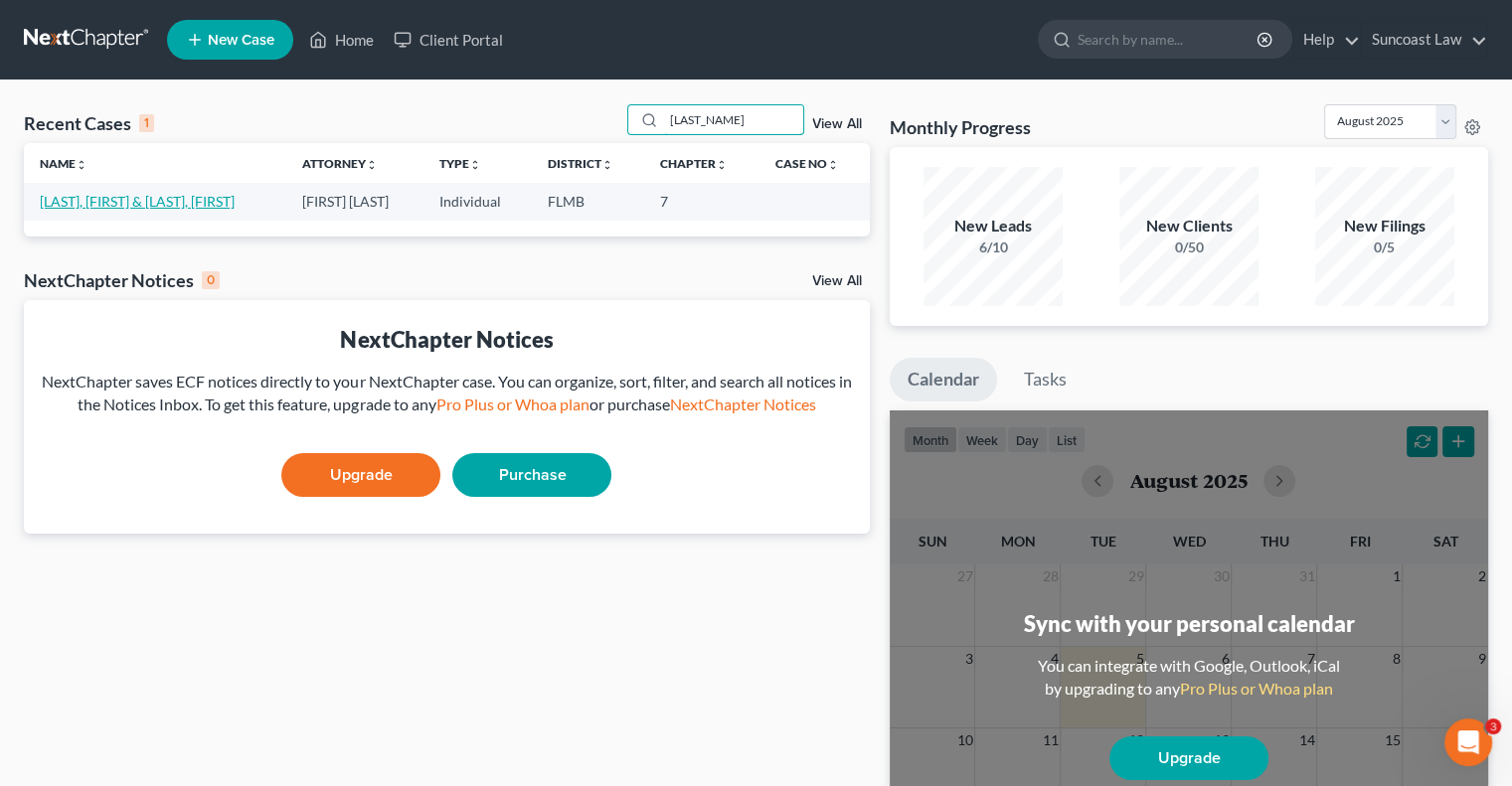 type on "[LAST_NAME]" 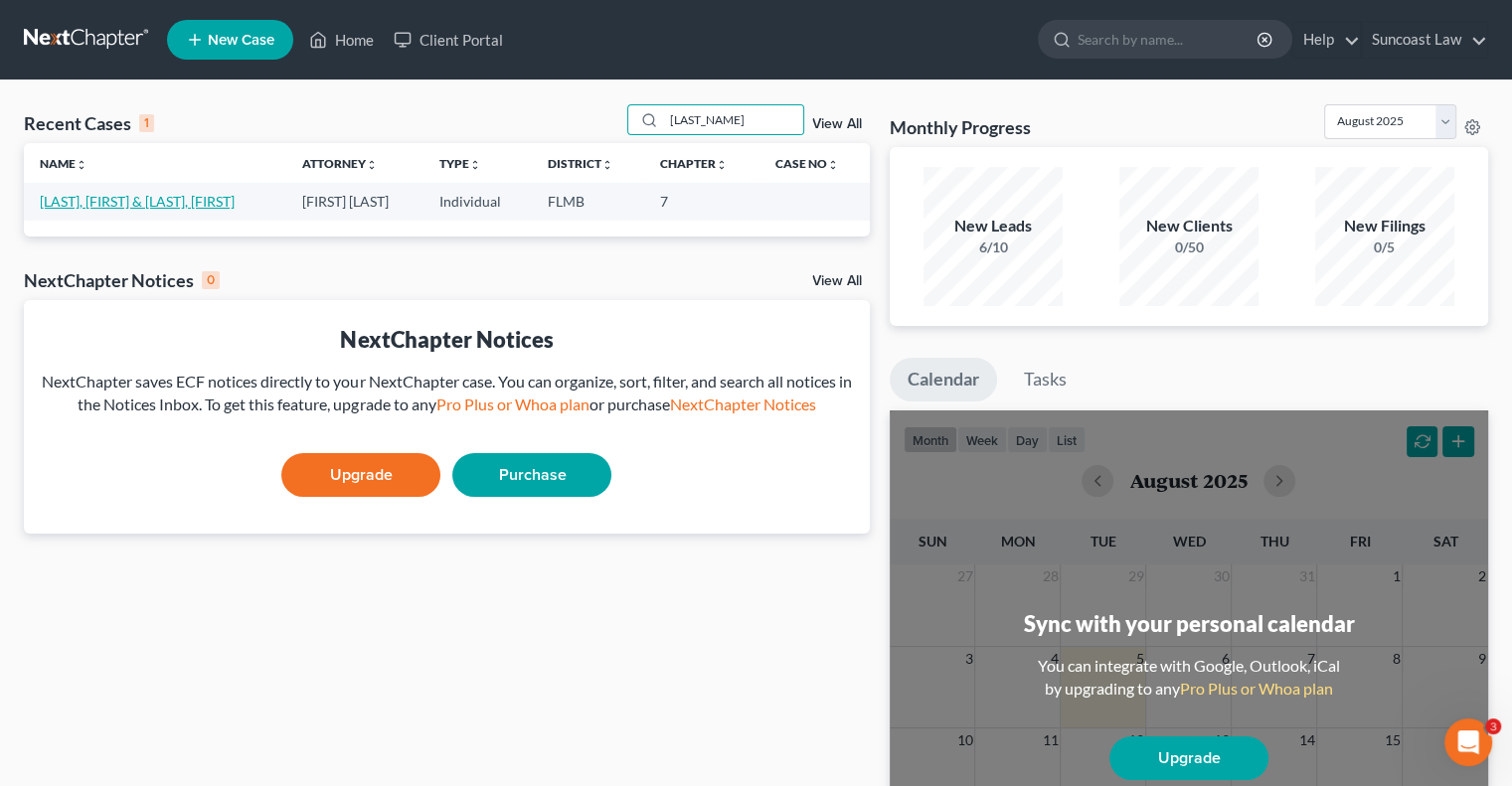 click on "[LAST], [FIRST] & [LAST], [FIRST]" at bounding box center (137, 201) 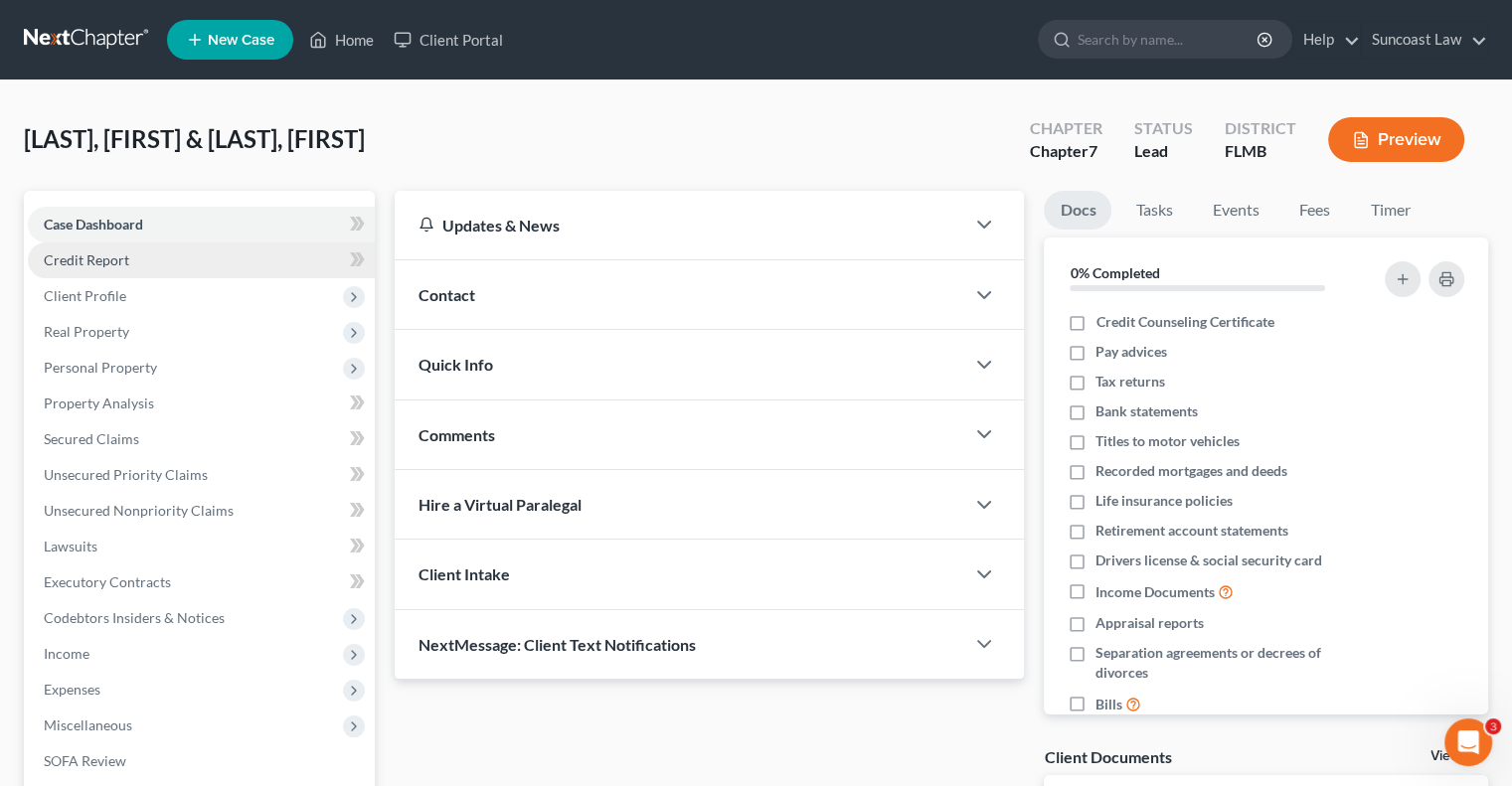 click on "Credit Report" at bounding box center [201, 260] 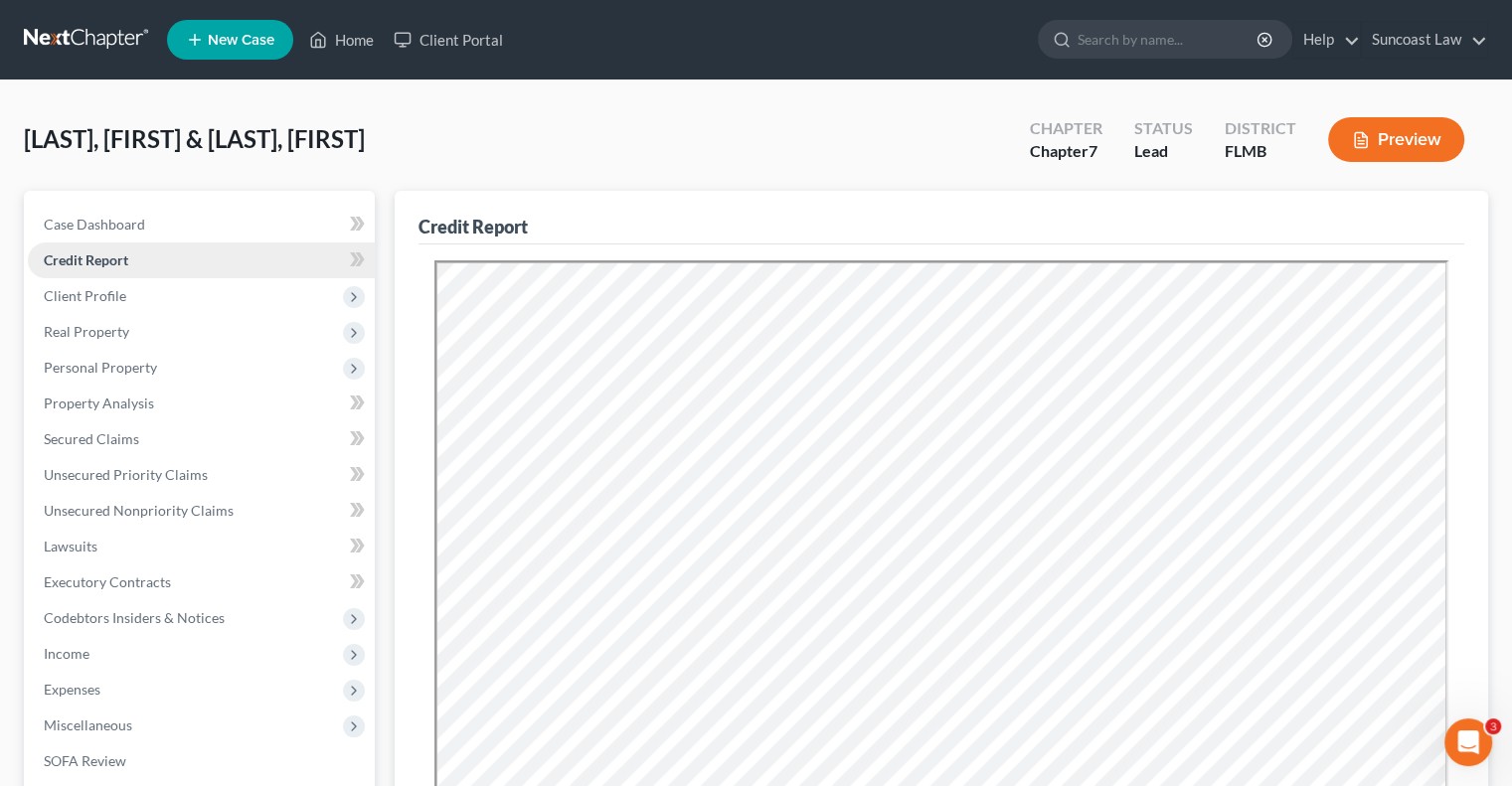 scroll, scrollTop: 0, scrollLeft: 0, axis: both 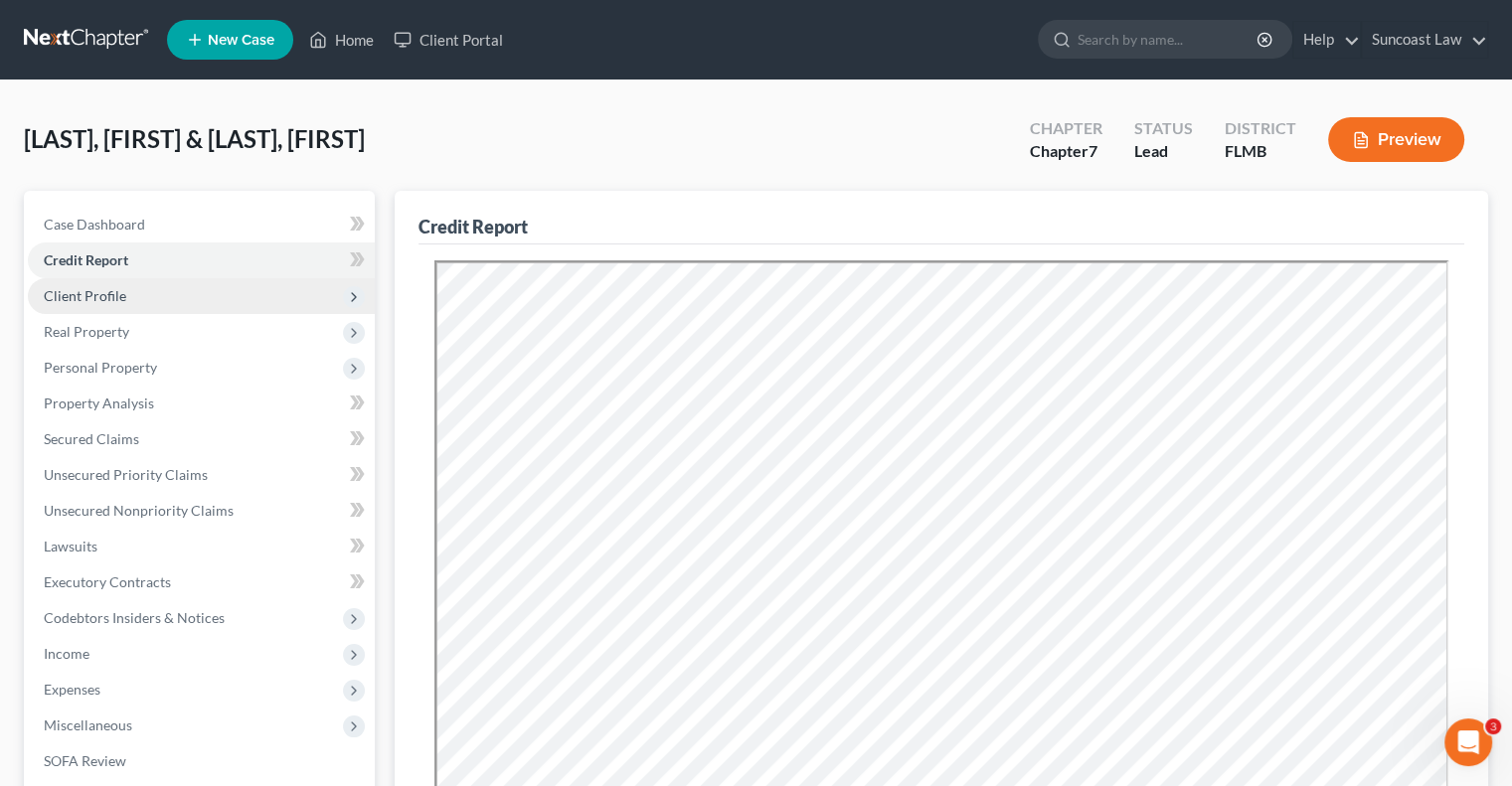 click on "Client Profile" at bounding box center (201, 296) 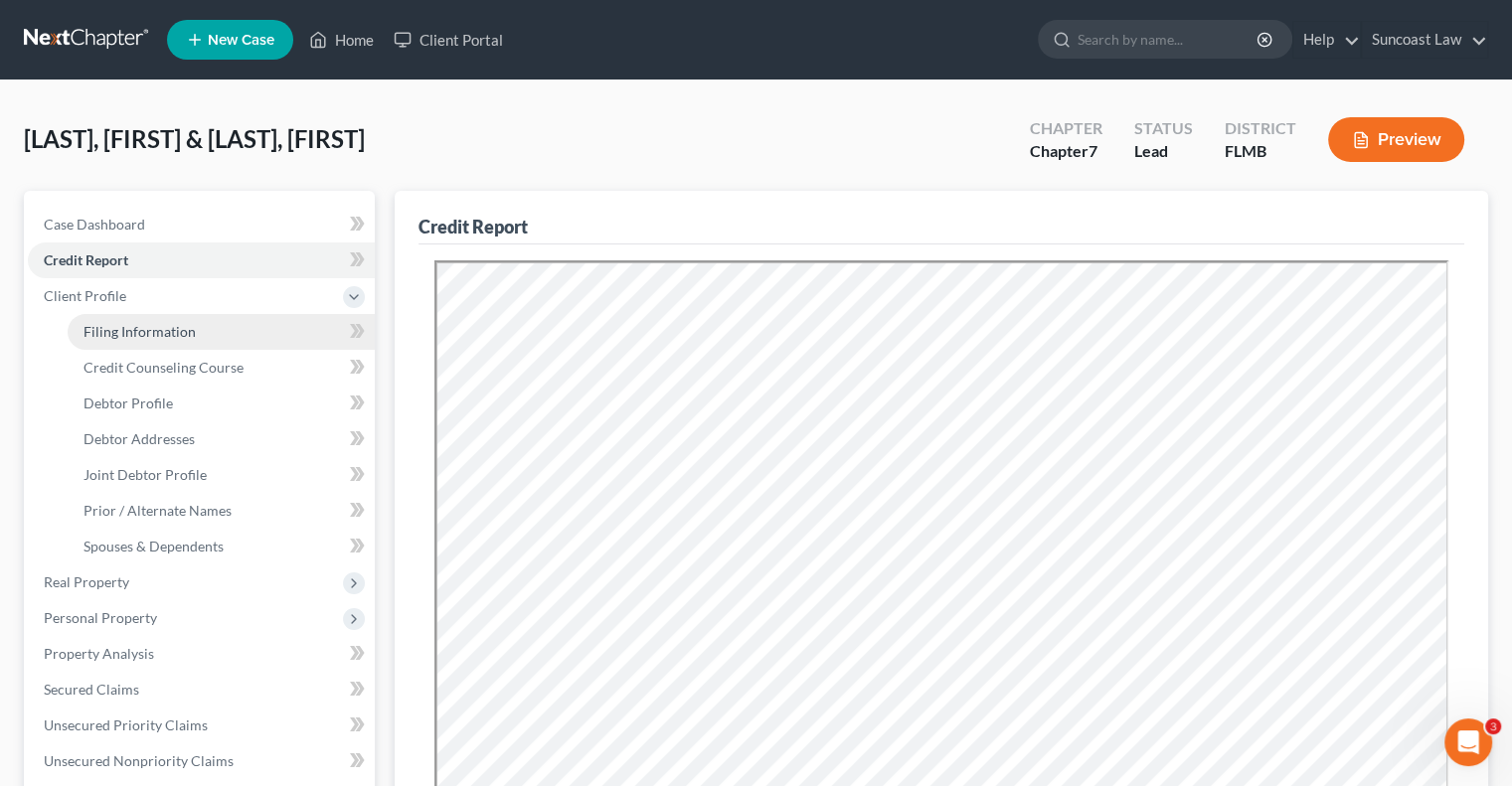 click on "Filing Information" at bounding box center (221, 332) 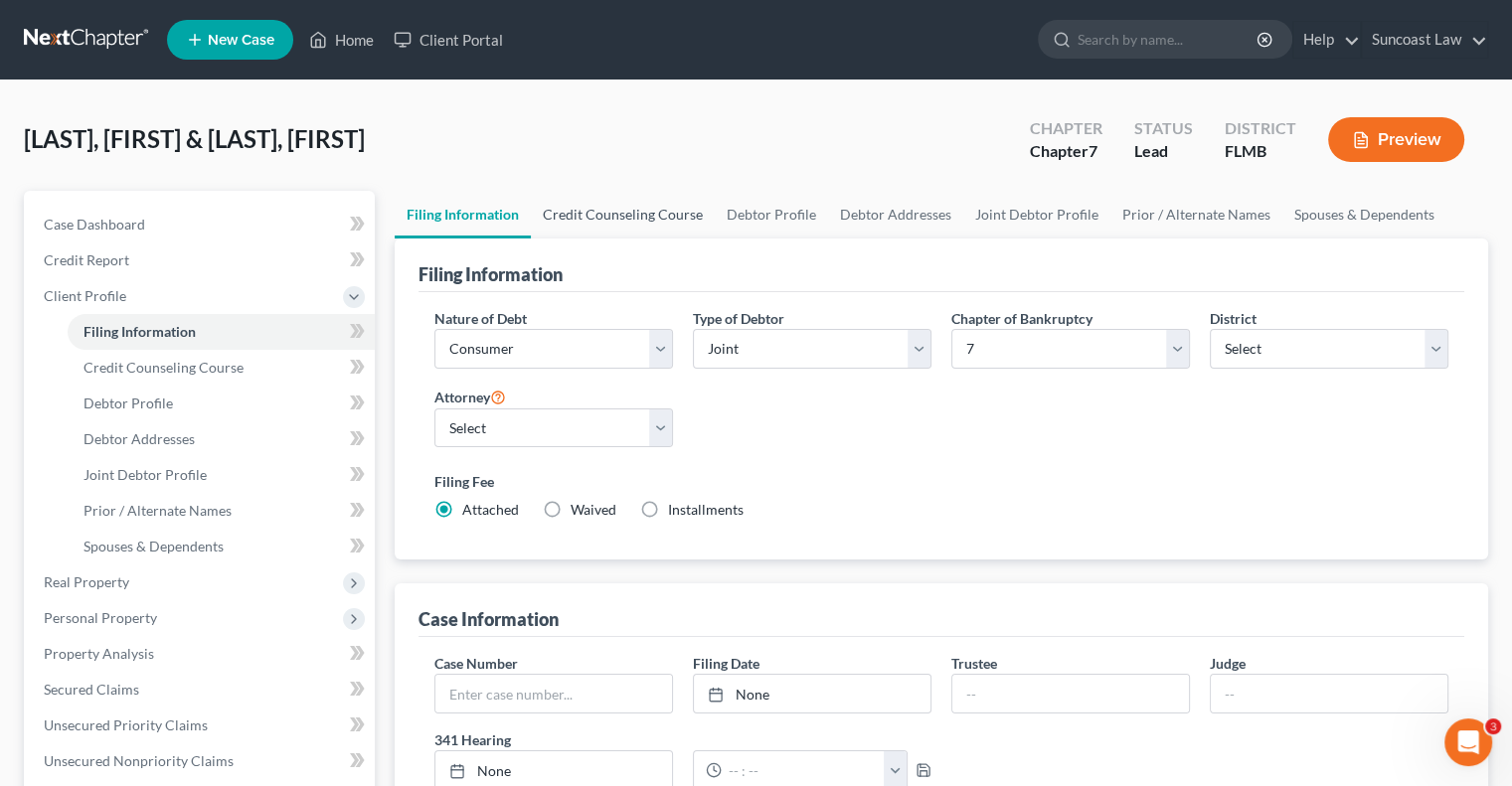 click on "Credit Counseling Course" at bounding box center (622, 215) 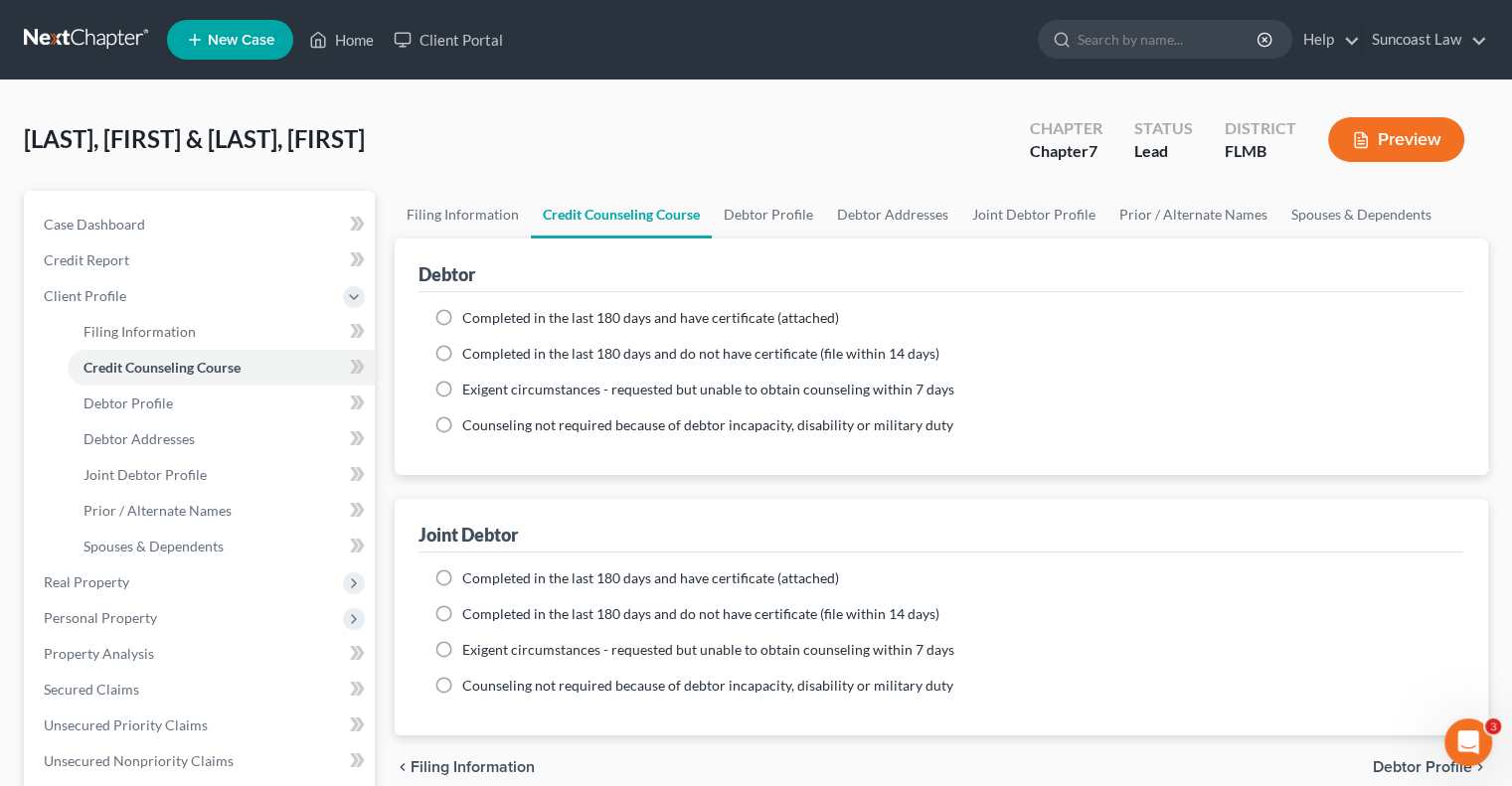 click on "Completed in the last 180 days and have certificate (attached)" at bounding box center (650, 318) 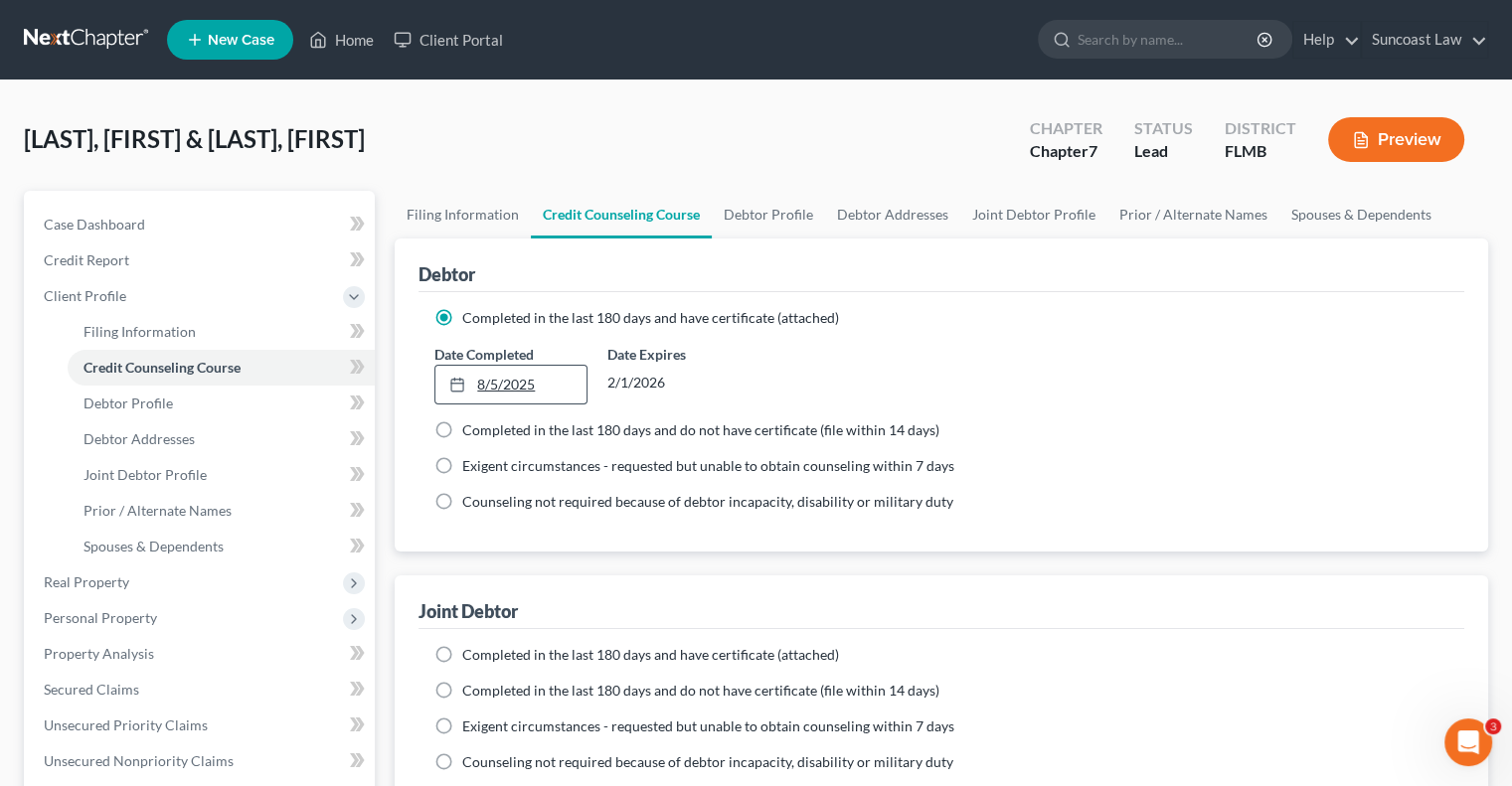 type on "8/5/2025" 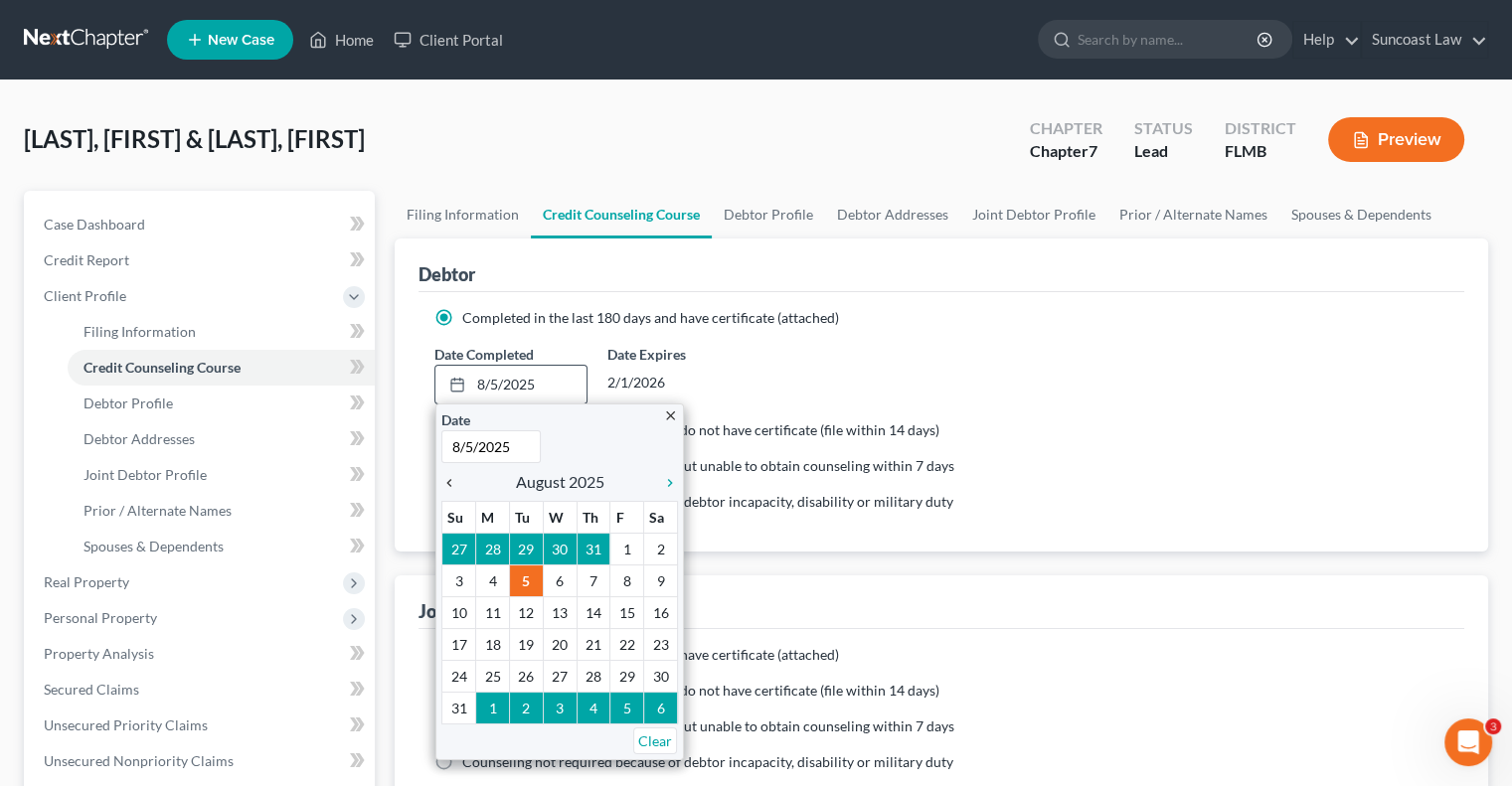 click on "chevron_left" at bounding box center [454, 483] 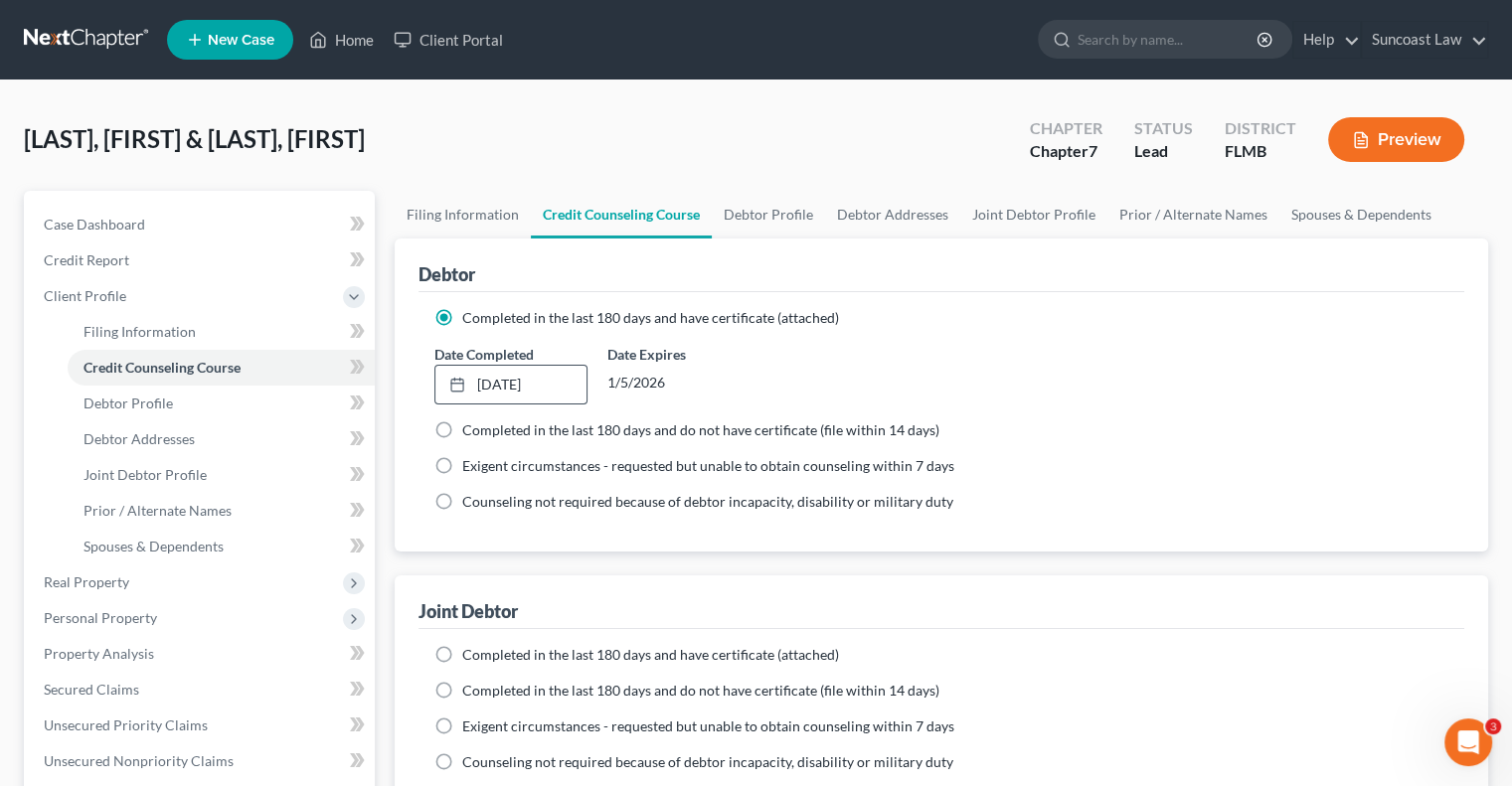 click on "Completed in the last 180 days and have certificate (attached)" at bounding box center (650, 655) 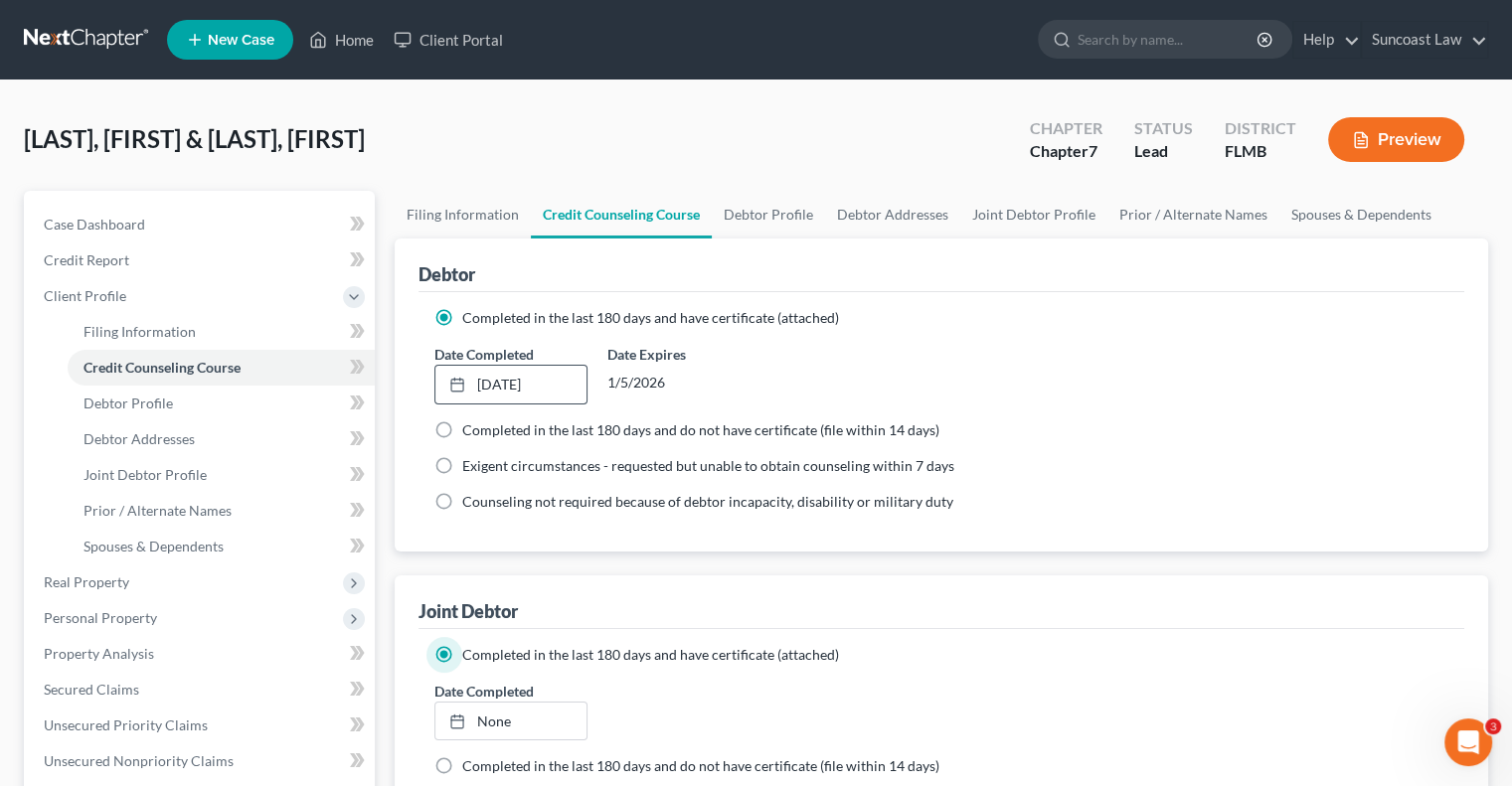 scroll, scrollTop: 199, scrollLeft: 0, axis: vertical 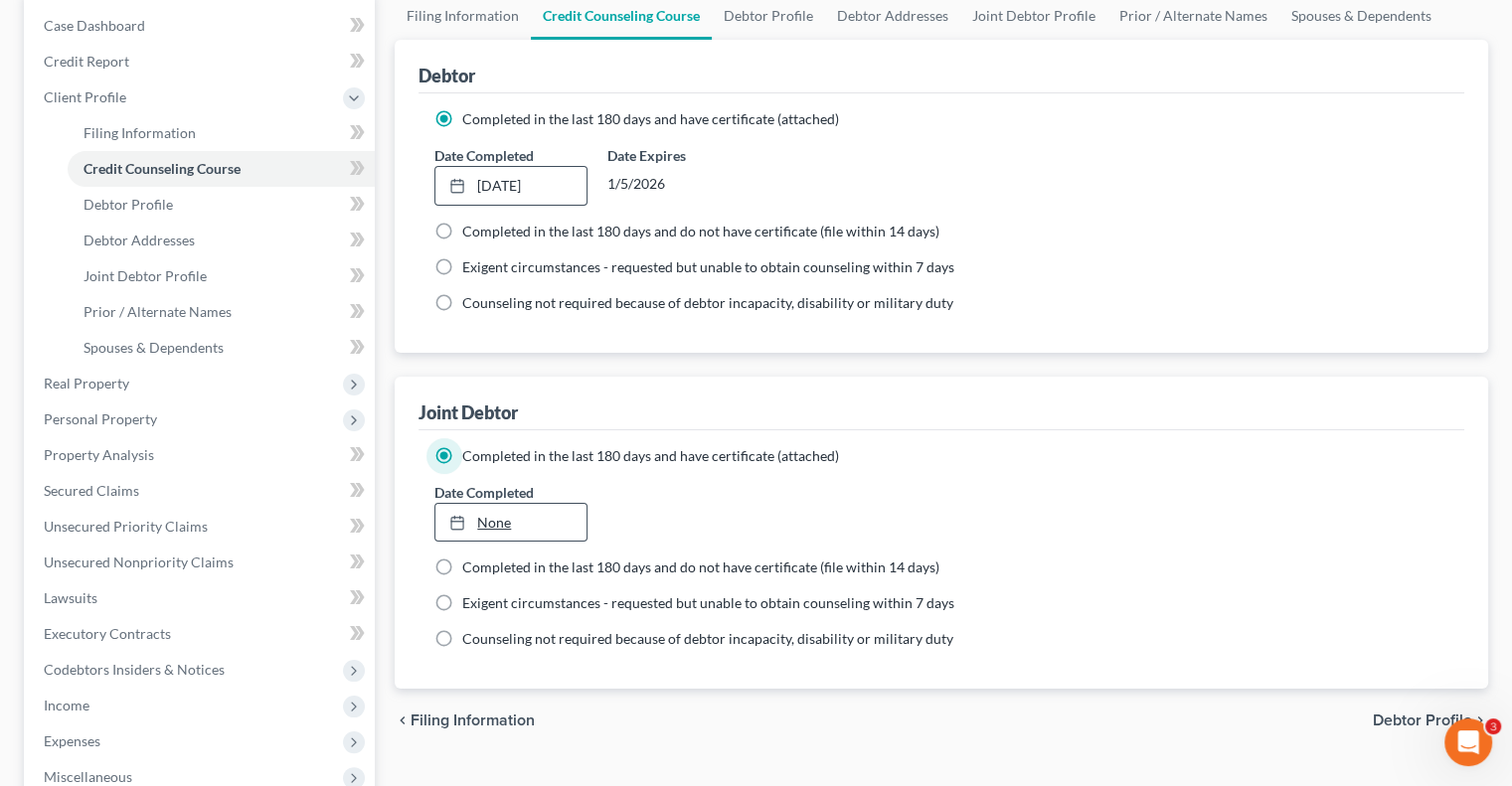 click on "None" at bounding box center (510, 523) 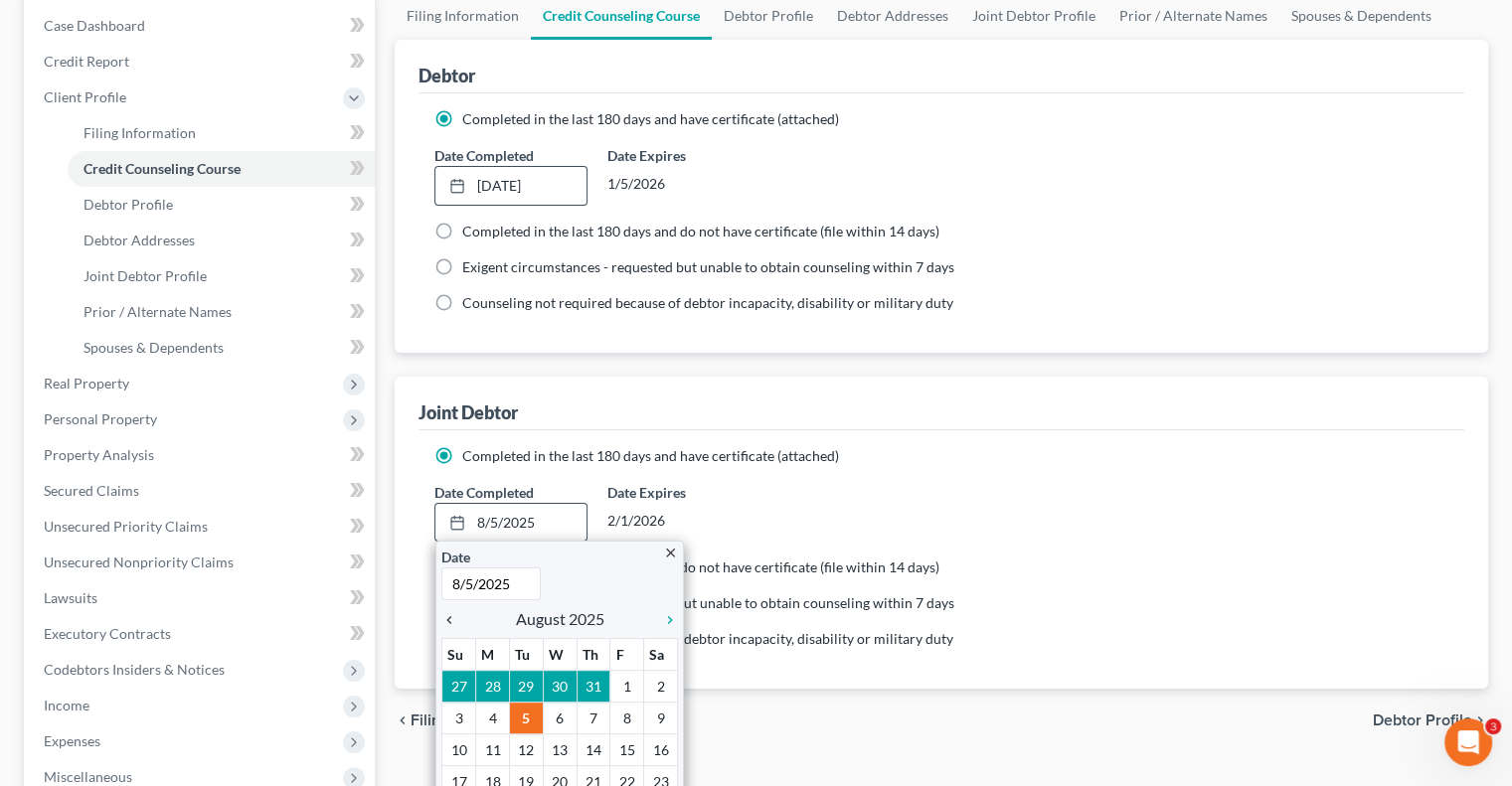click on "chevron_left" at bounding box center (454, 620) 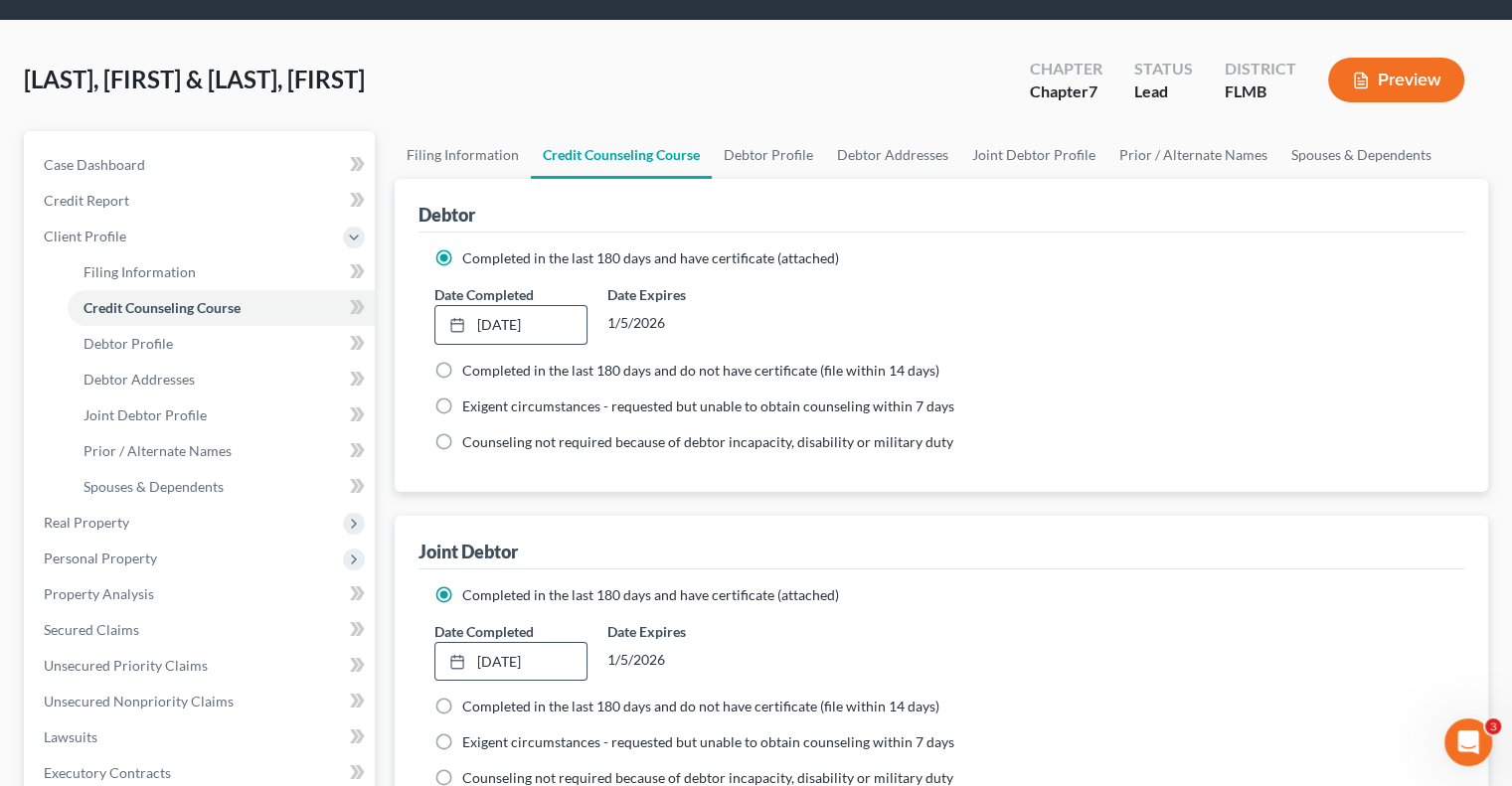 scroll, scrollTop: 0, scrollLeft: 0, axis: both 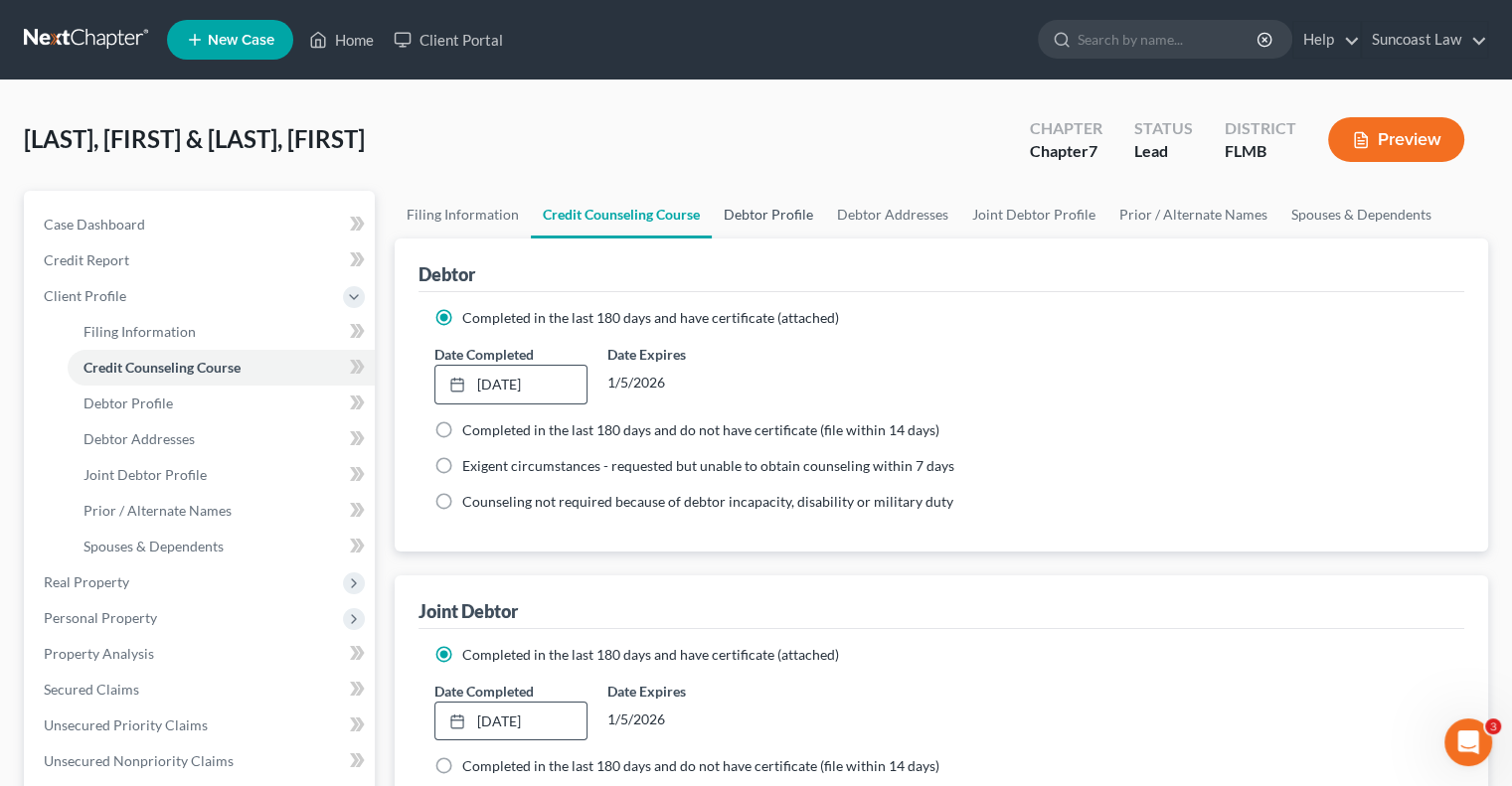 click on "Debtor Profile" at bounding box center (768, 215) 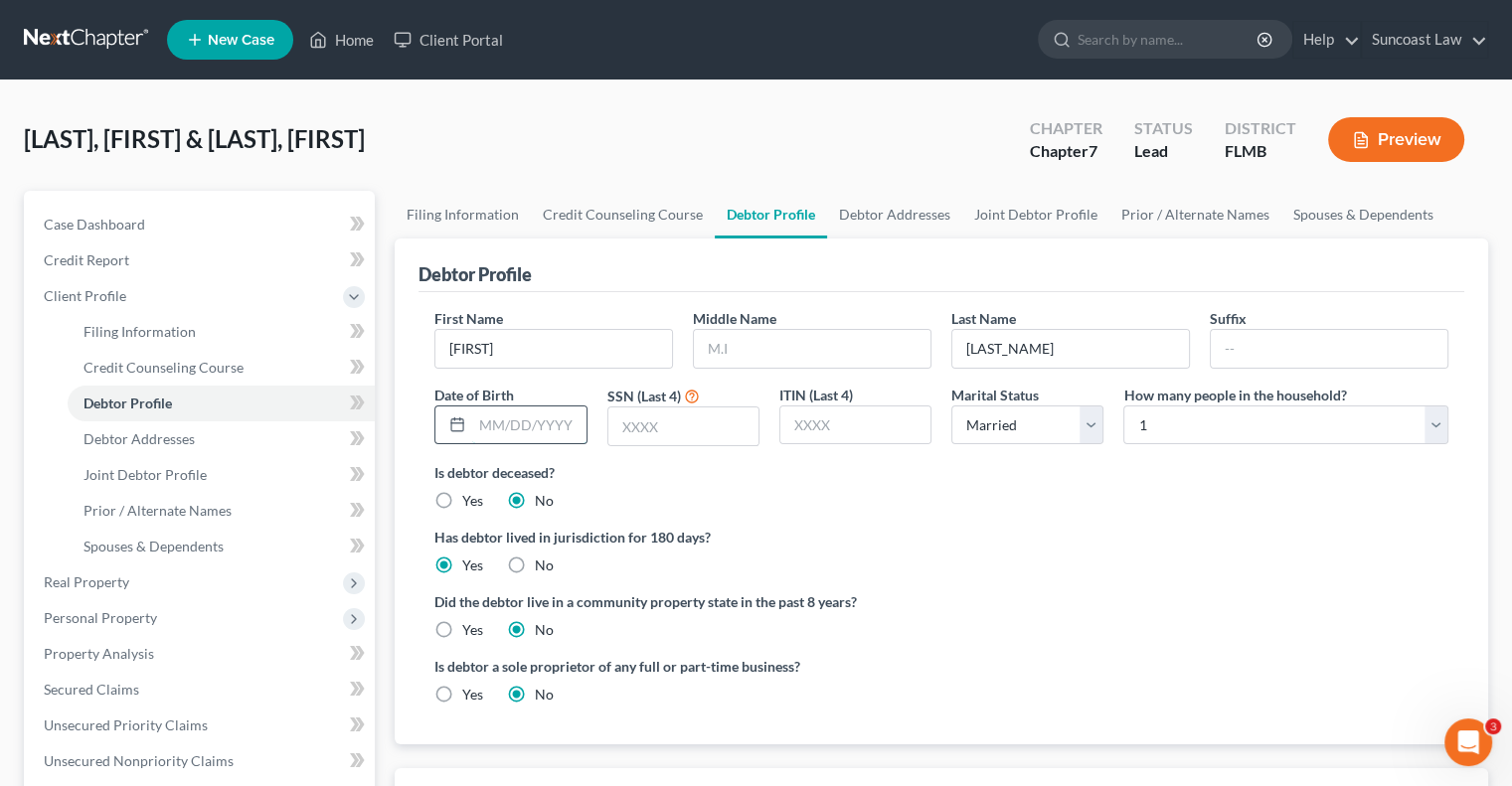 click at bounding box center [529, 425] 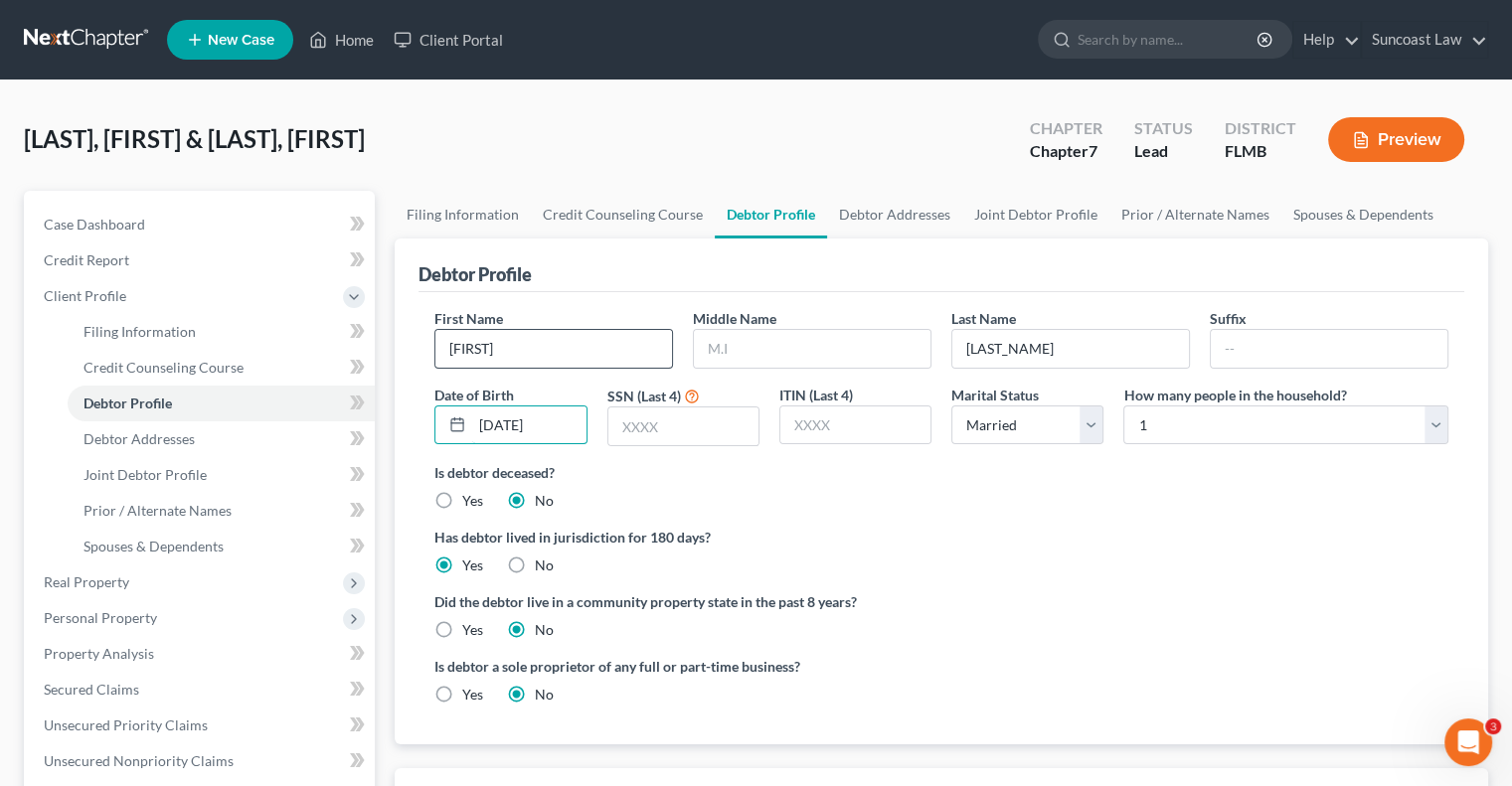 type on "[DATE]" 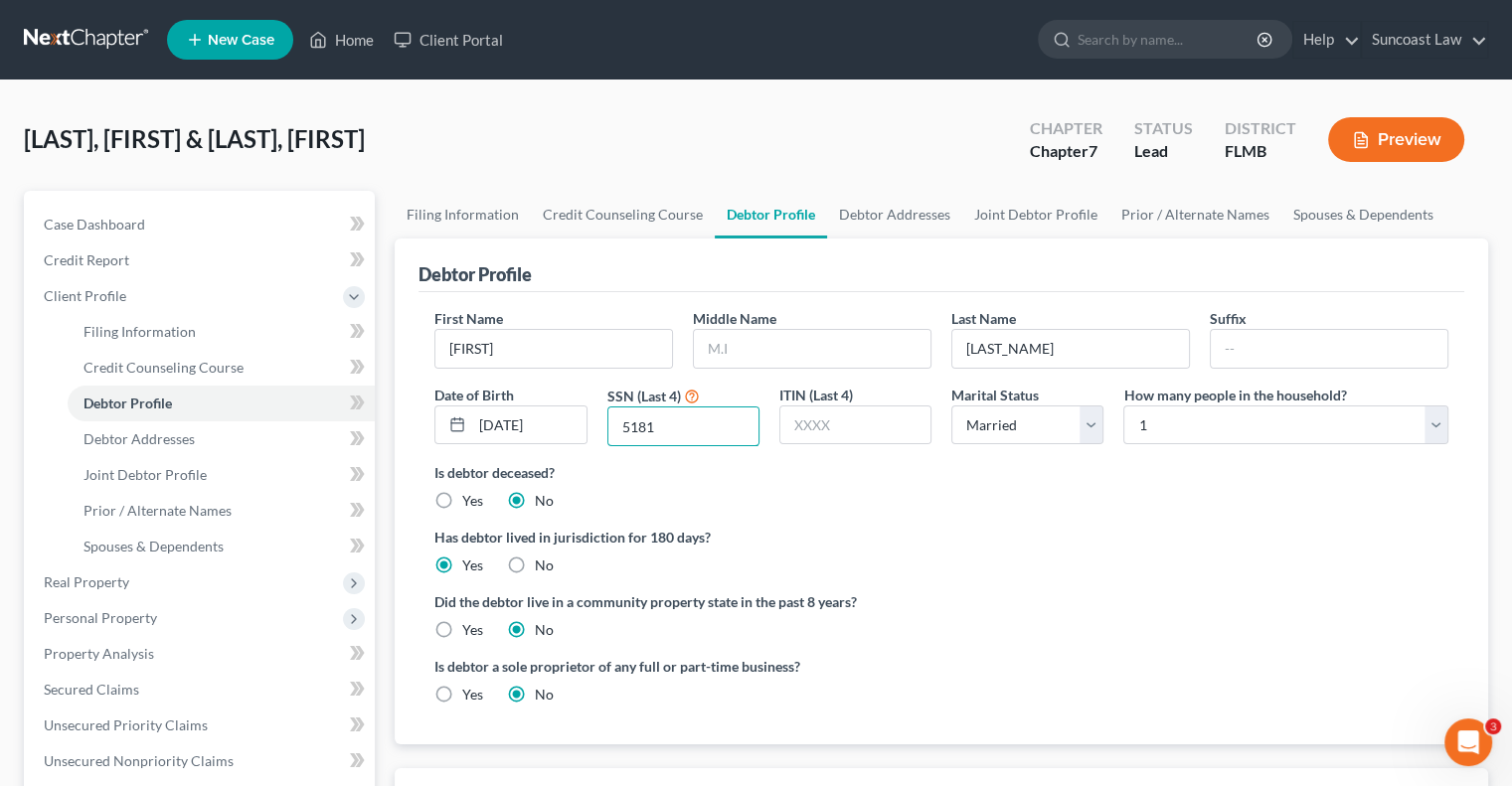 type on "5181" 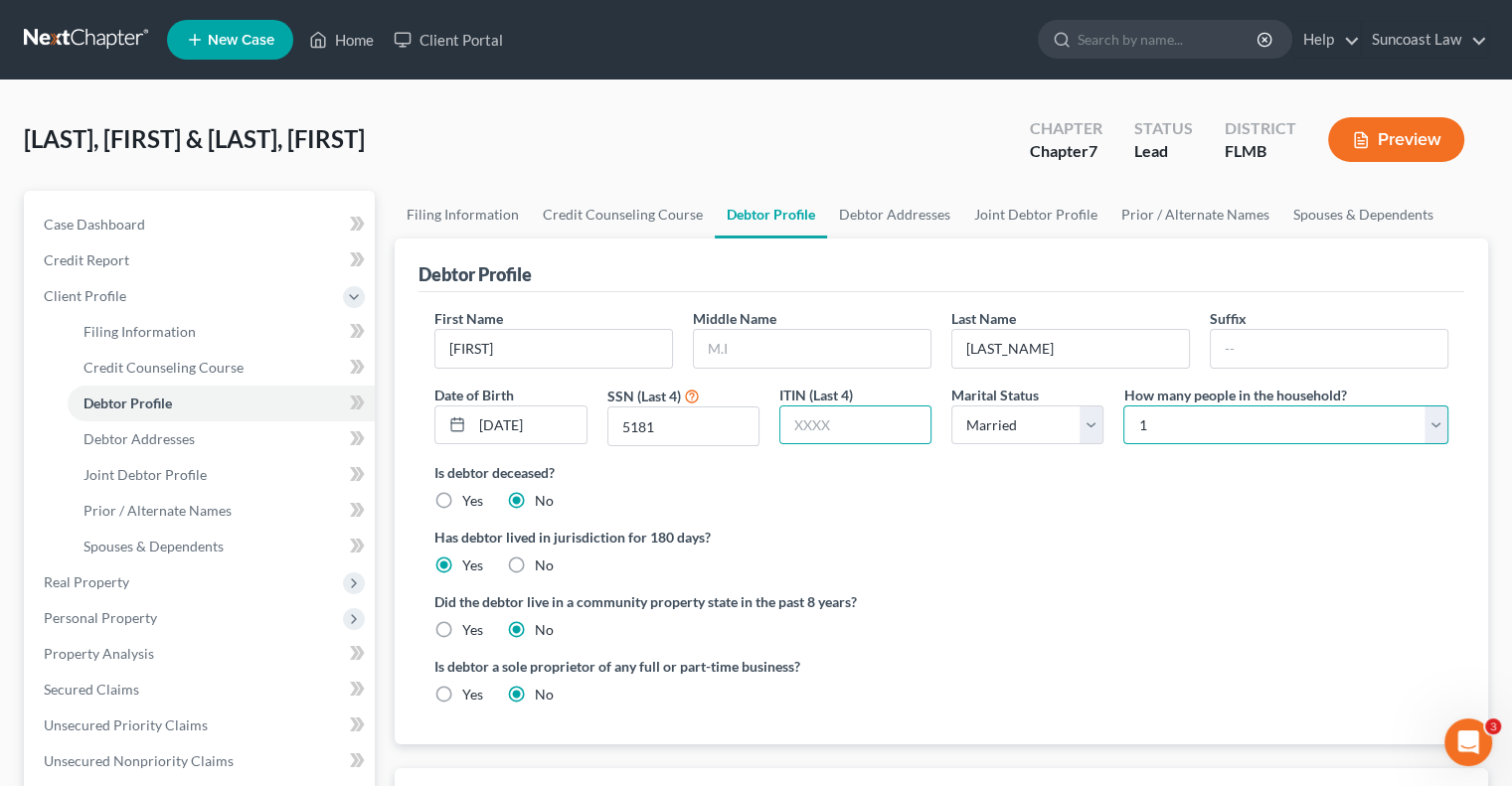 click on "Select 1 2 3 4 5 6 7 8 9 10 11 12 13 14 15 16 17 18 19 20" at bounding box center [1285, 425] 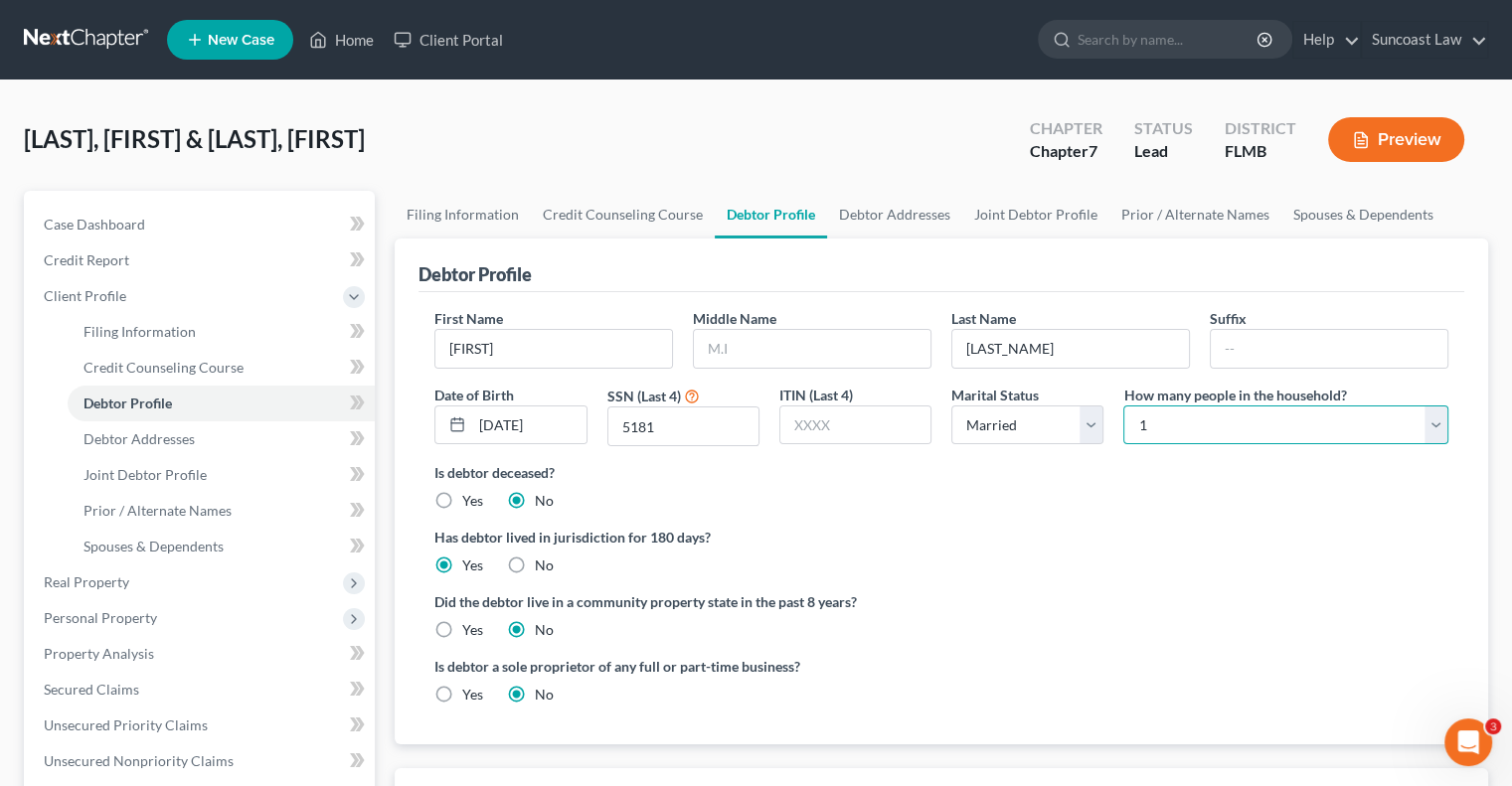 select on "1" 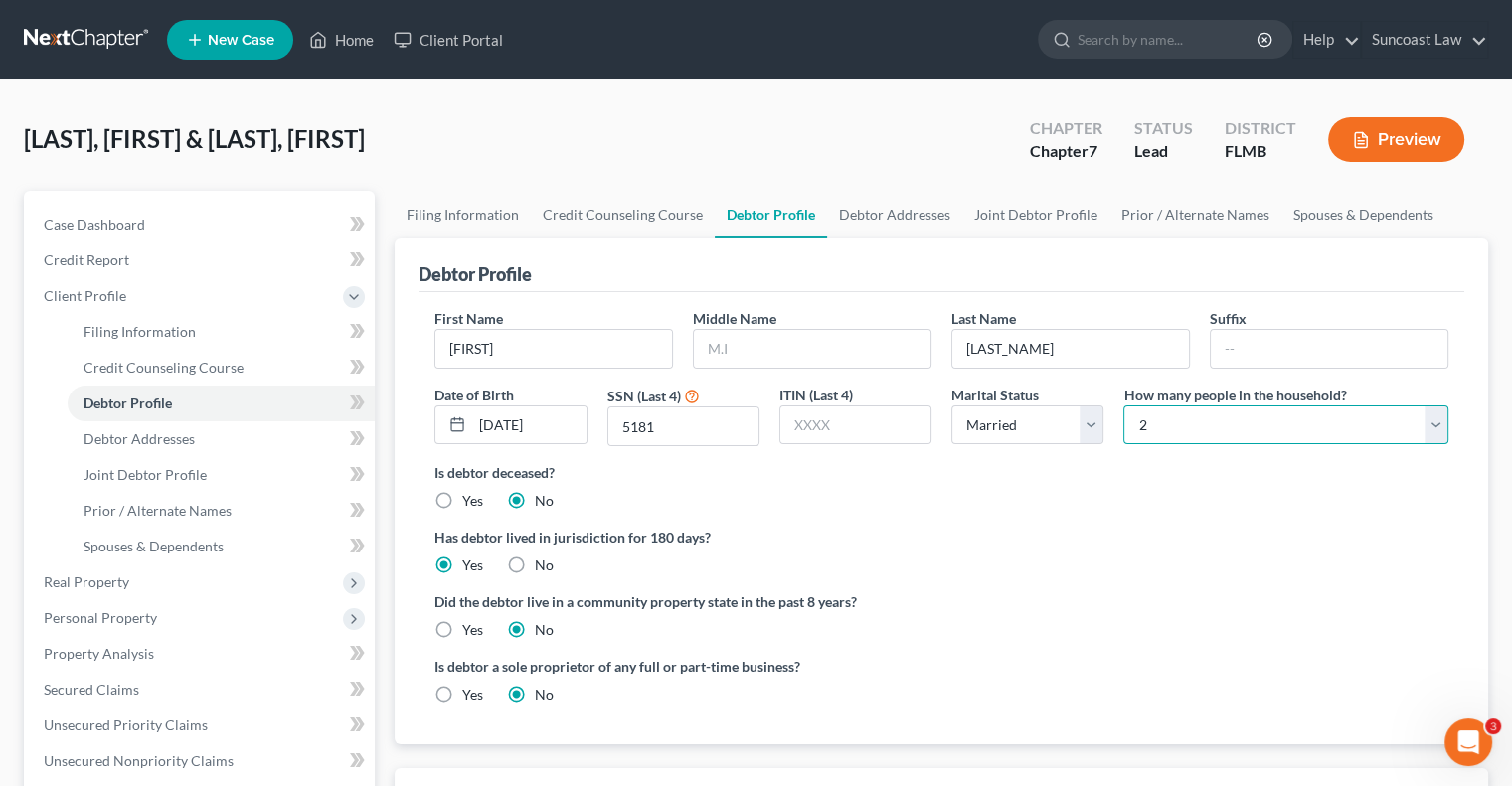 click on "Select 1 2 3 4 5 6 7 8 9 10 11 12 13 14 15 16 17 18 19 20" at bounding box center [1285, 425] 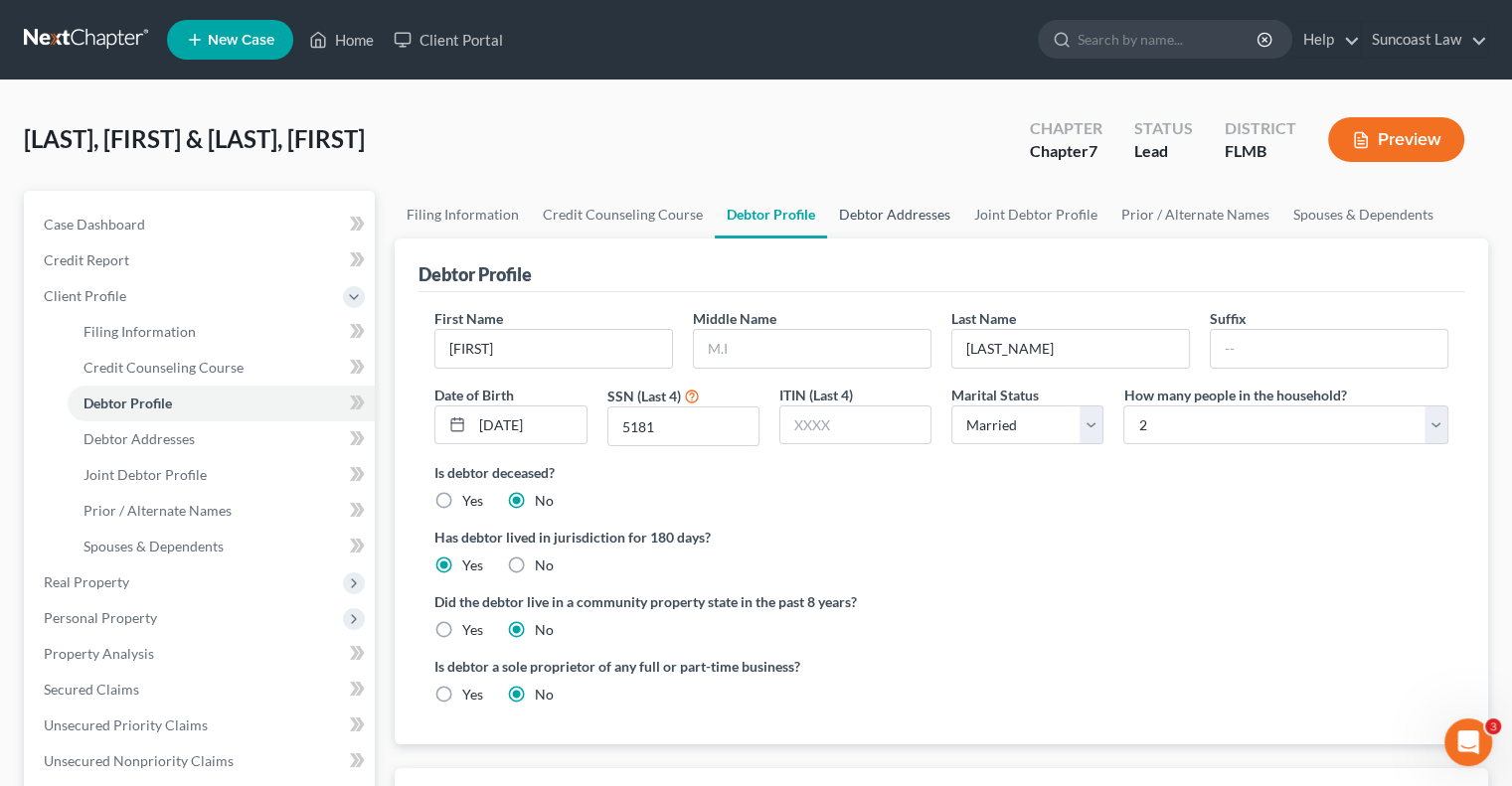 click on "Debtor Addresses" at bounding box center (895, 215) 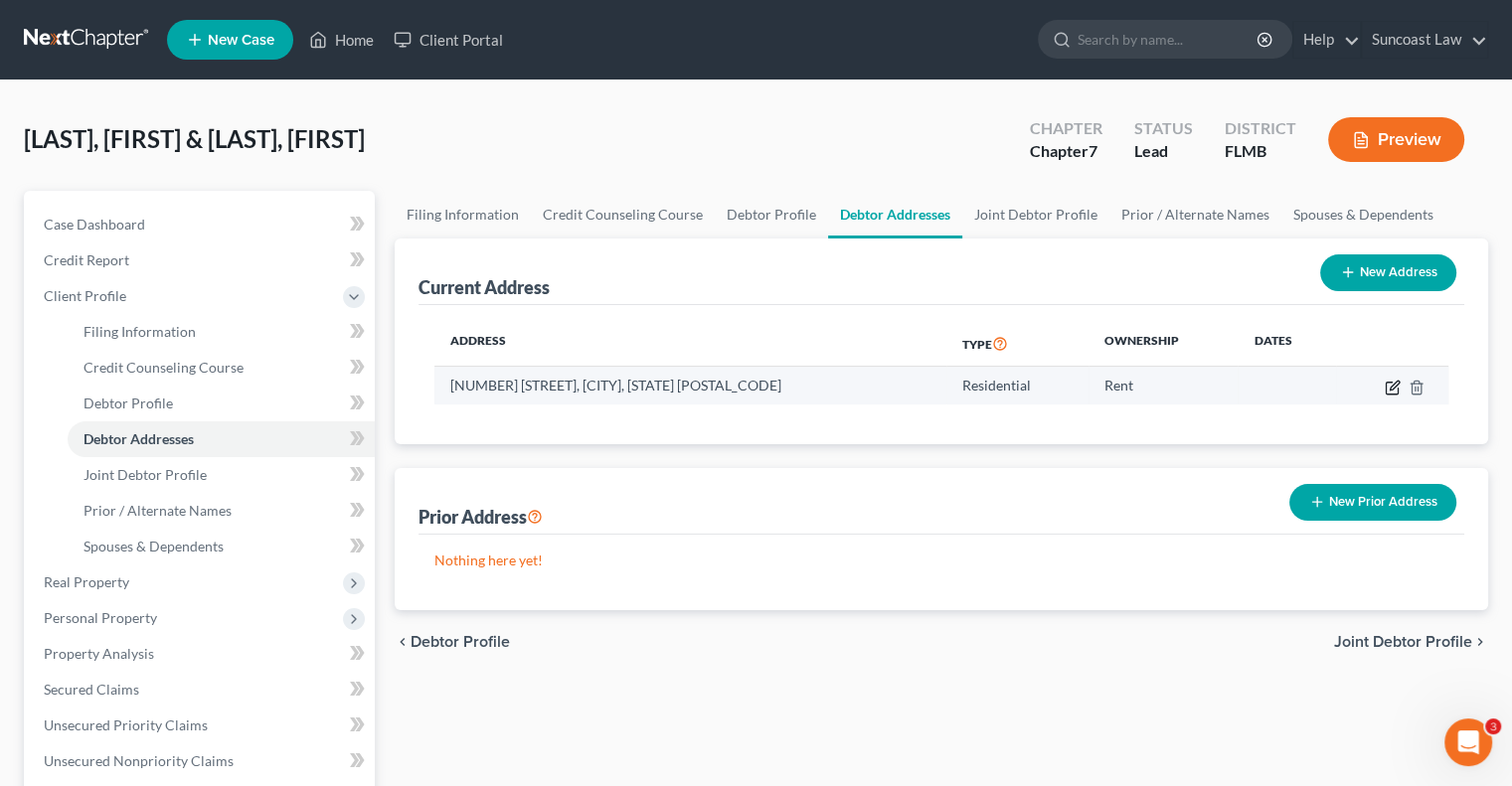 click 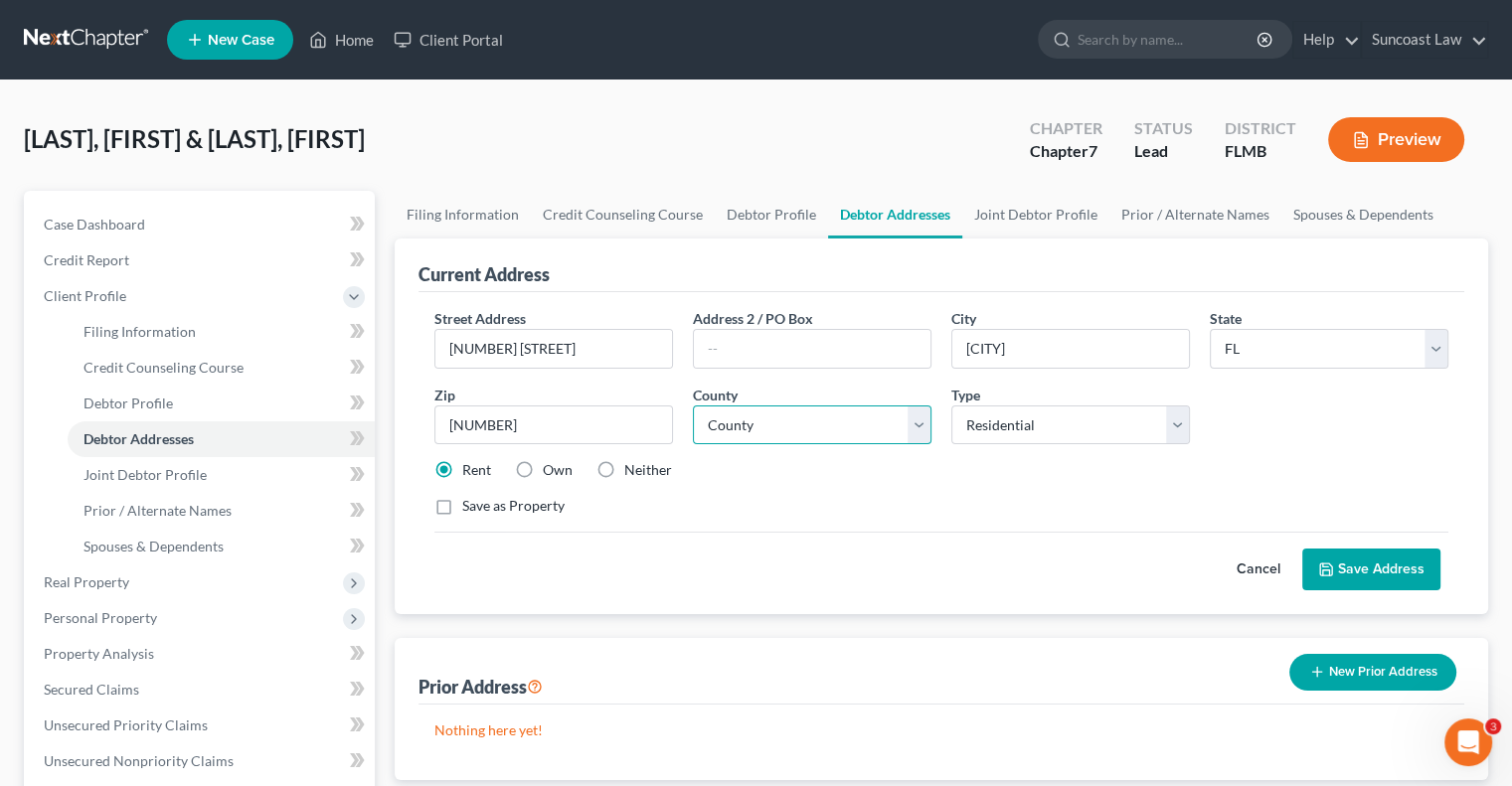 click on "County Alachua County Baker County Bay County Bradford County Brevard County Broward County Calhoun County Charlotte County Citrus County Clay County Collier County Columbia County DeSoto County Dixie County Duval County Escambia County Flagler County Franklin County Gadsden County Gilchrist County Glades County Gulf County Hamilton County Hardee County Hendry County Hernando County Highlands County Hillsborough County Holmes County Indian River County Jackson County Jefferson County Lafayette County Lake County Lee County Leon County Levy County Liberty County Madison County Manatee County Marion County Martin County Miami-Dade County Monroe County Nassau County Okaloosa County Okeechobee County Orange County Osceola County Palm Beach County Pasco County Pinellas County Polk County Putnam County Santa Rosa County Sarasota County Seminole County St. Johns County St. Lucie County Sumter County Suwannee County Taylor County Union County Volusia County Wakulla County Walton County Washington County" at bounding box center [812, 425] 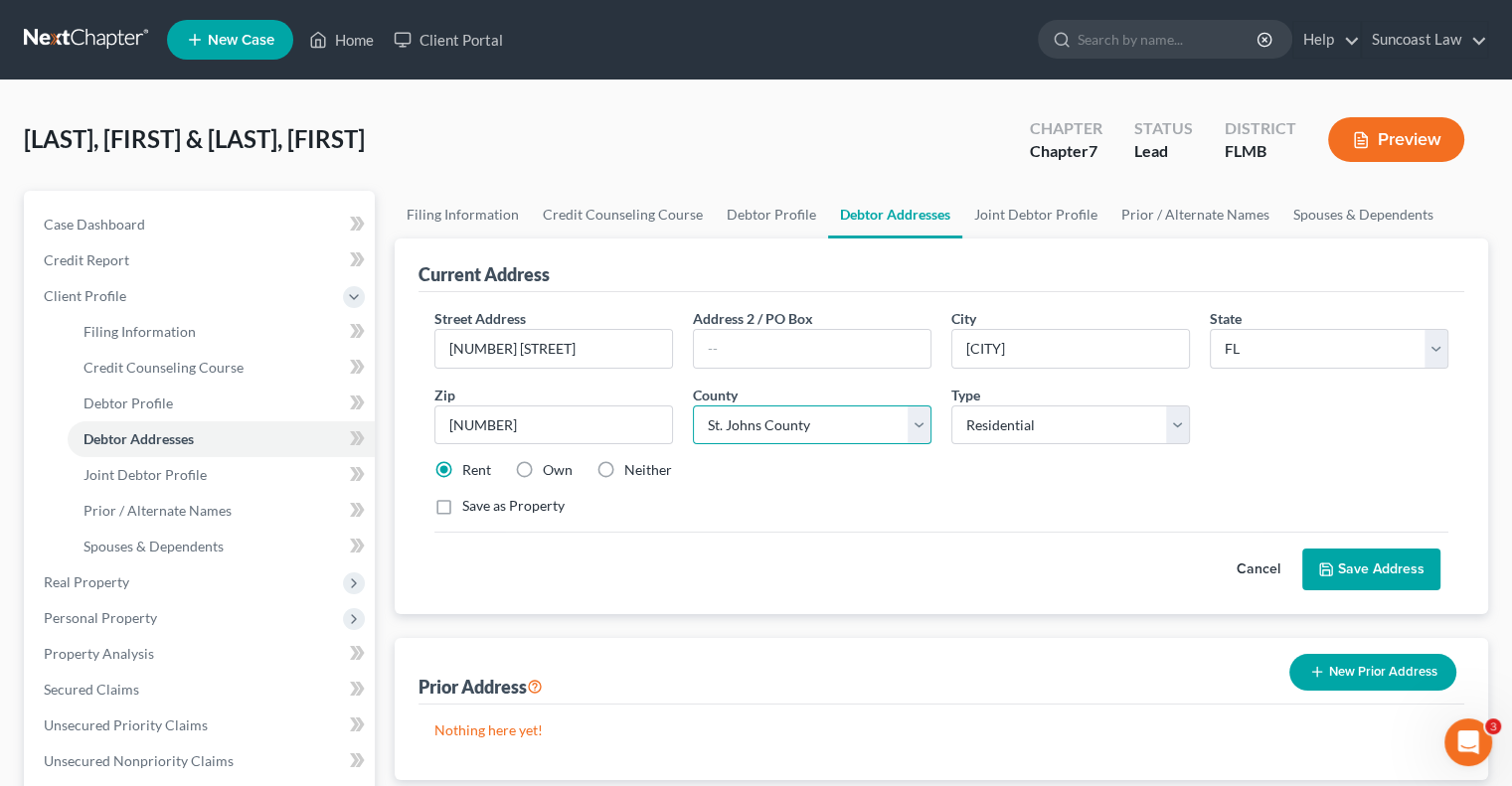 click on "County Alachua County Baker County Bay County Bradford County Brevard County Broward County Calhoun County Charlotte County Citrus County Clay County Collier County Columbia County DeSoto County Dixie County Duval County Escambia County Flagler County Franklin County Gadsden County Gilchrist County Glades County Gulf County Hamilton County Hardee County Hendry County Hernando County Highlands County Hillsborough County Holmes County Indian River County Jackson County Jefferson County Lafayette County Lake County Lee County Leon County Levy County Liberty County Madison County Manatee County Marion County Martin County Miami-Dade County Monroe County Nassau County Okaloosa County Okeechobee County Orange County Osceola County Palm Beach County Pasco County Pinellas County Polk County Putnam County Santa Rosa County Sarasota County Seminole County St. Johns County St. Lucie County Sumter County Suwannee County Taylor County Union County Volusia County Wakulla County Walton County Washington County" at bounding box center (812, 425) 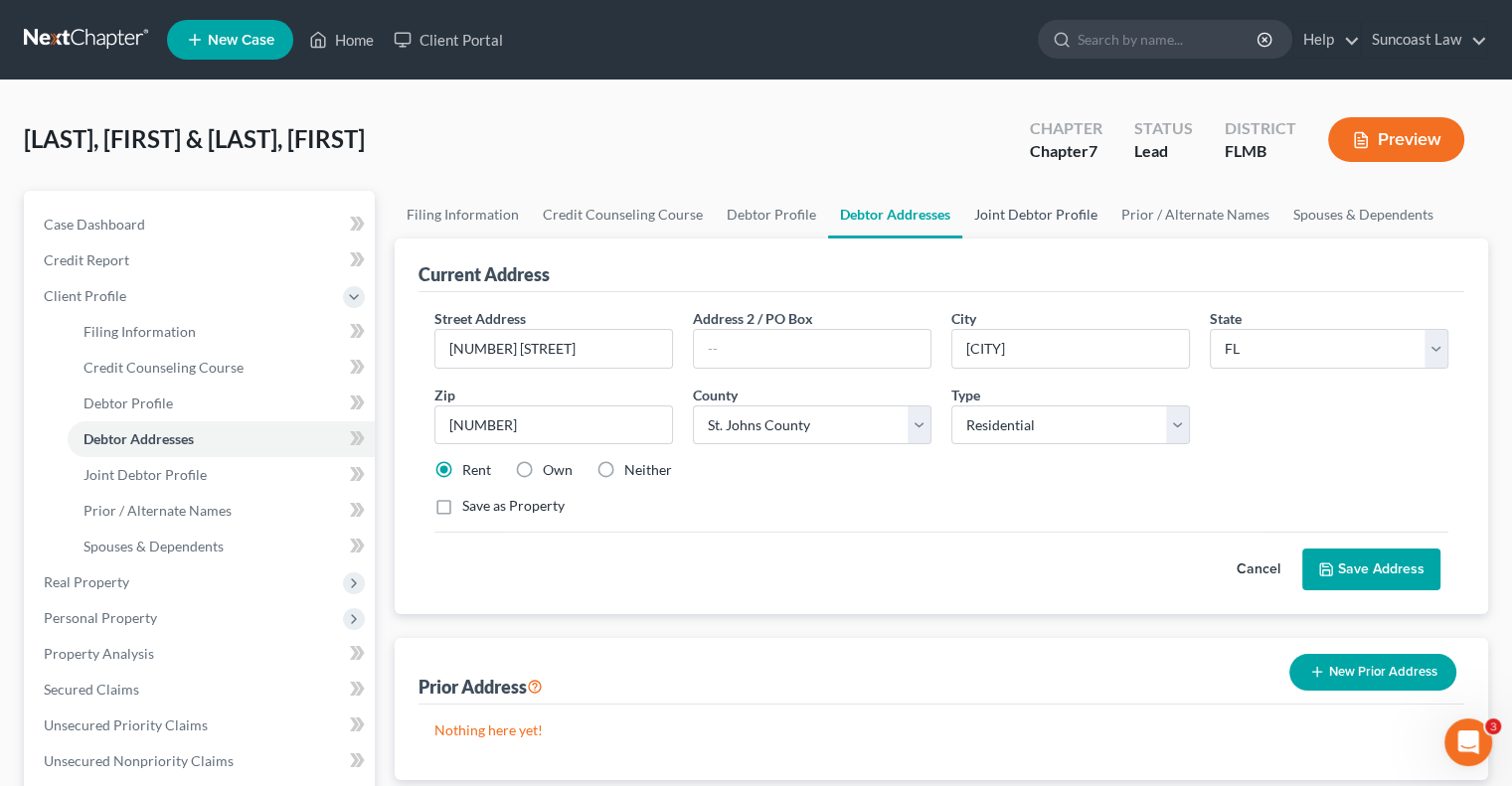 click on "Joint Debtor Profile" at bounding box center [1036, 215] 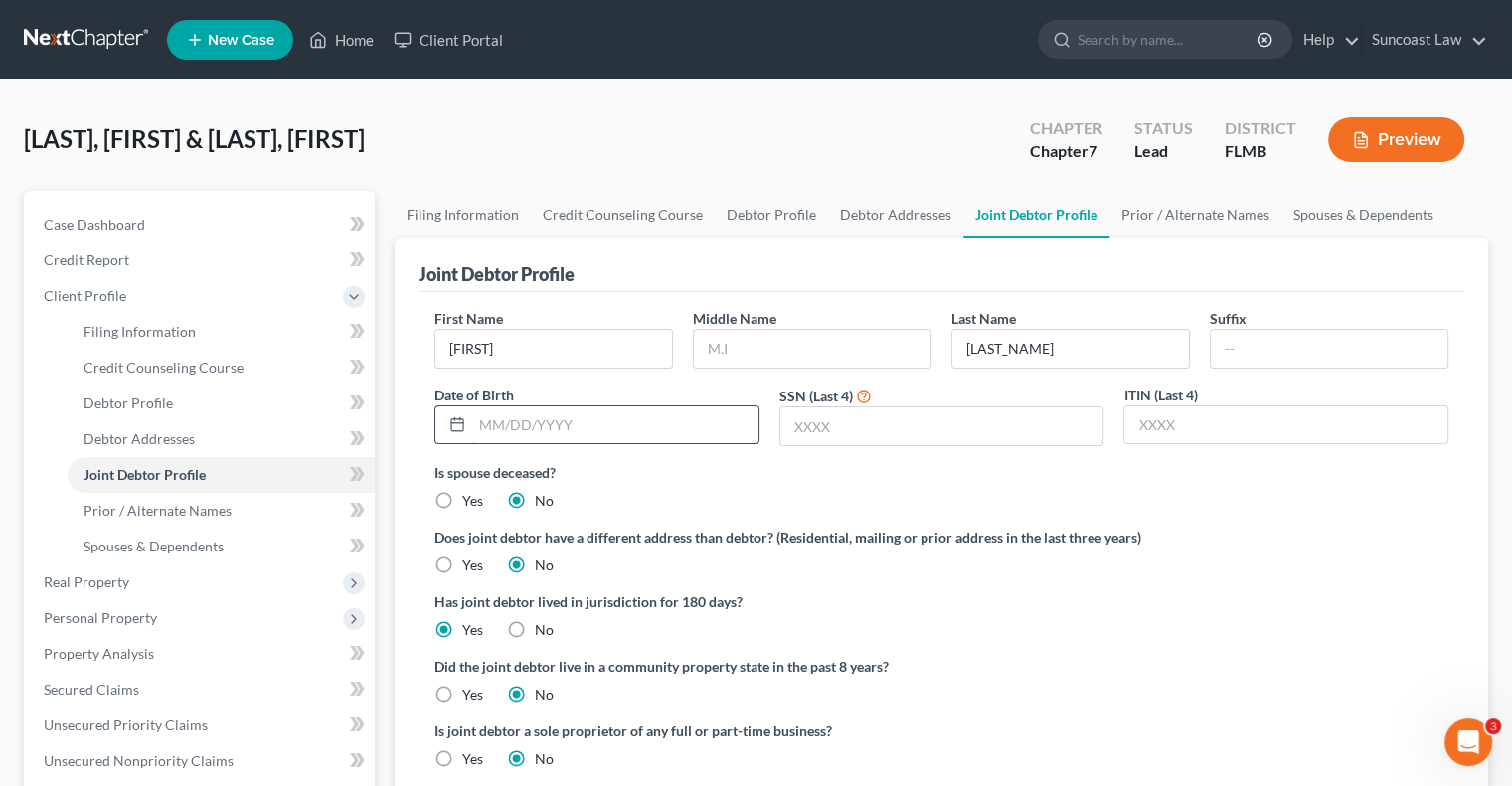 click at bounding box center [615, 425] 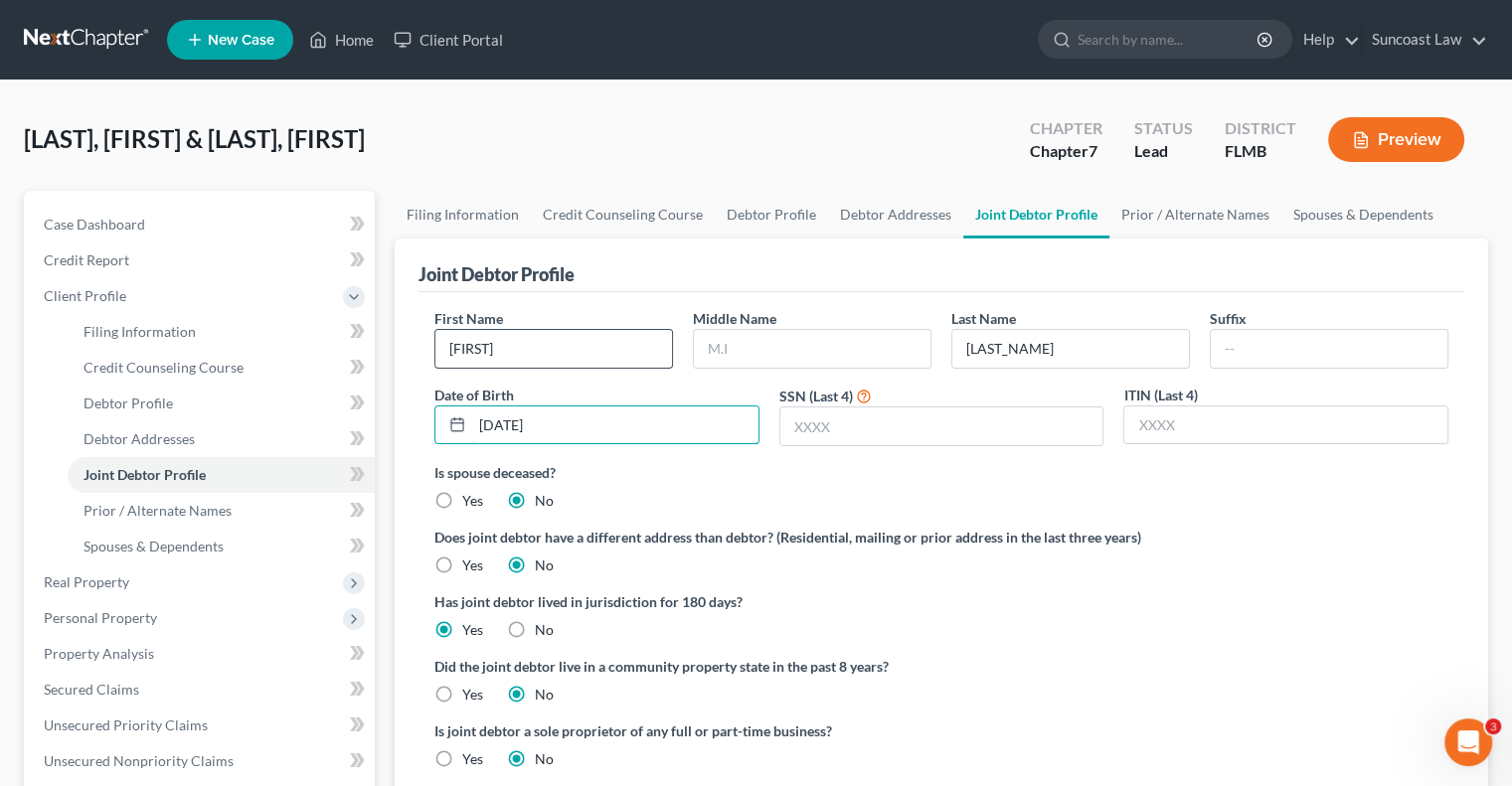 type on "[DATE]" 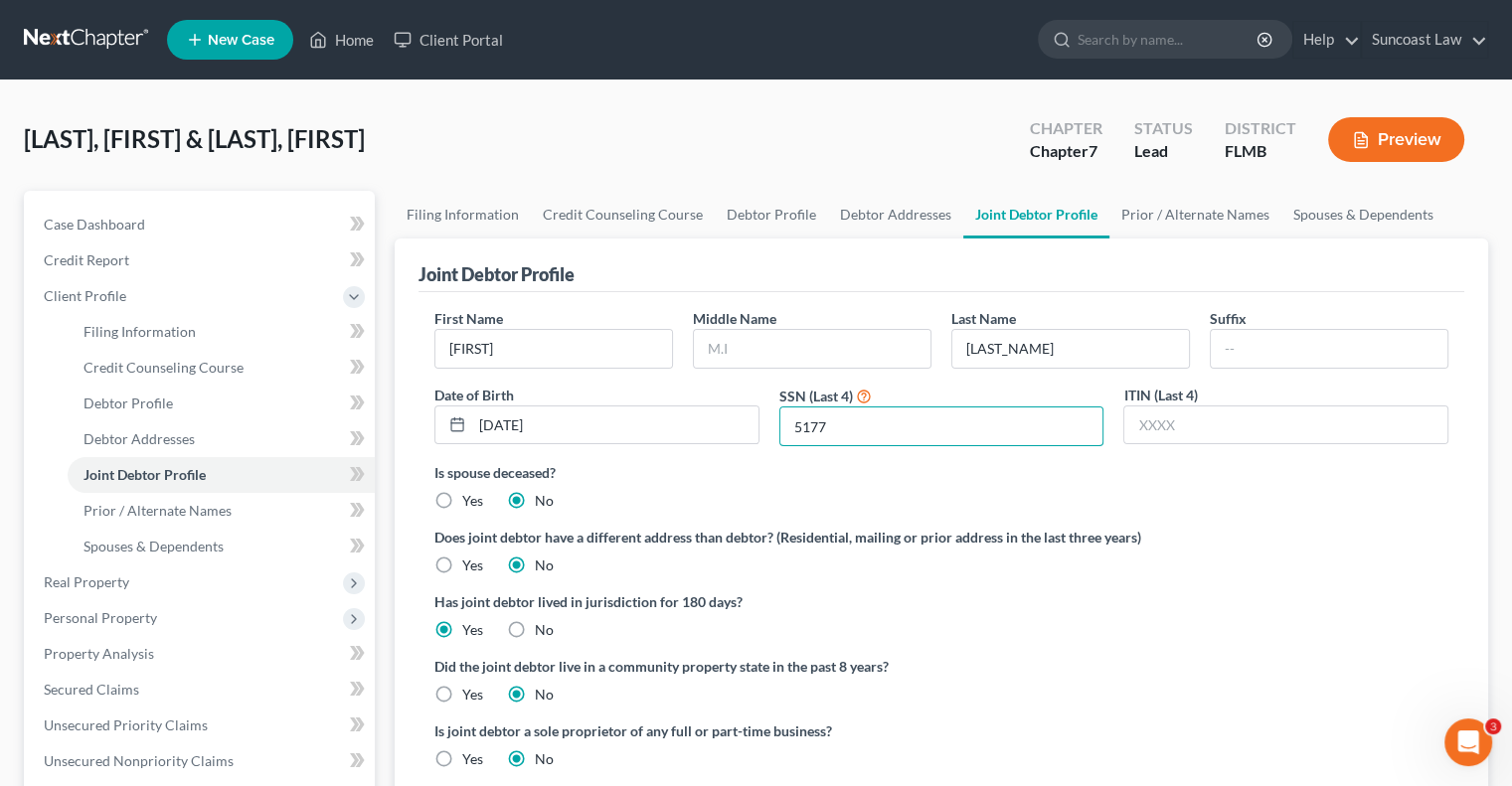type on "5177" 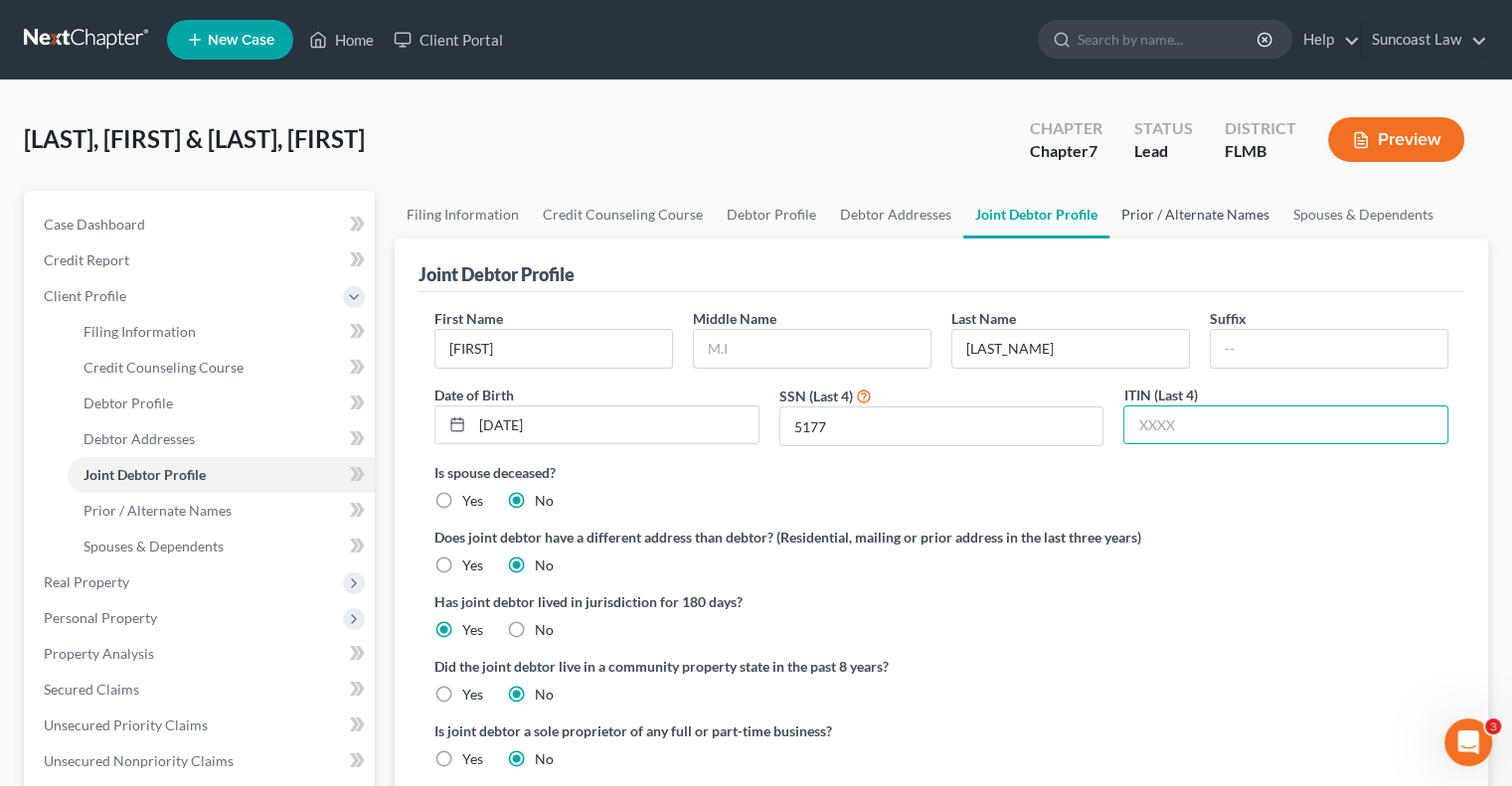 click on "Prior / Alternate Names" at bounding box center [1195, 215] 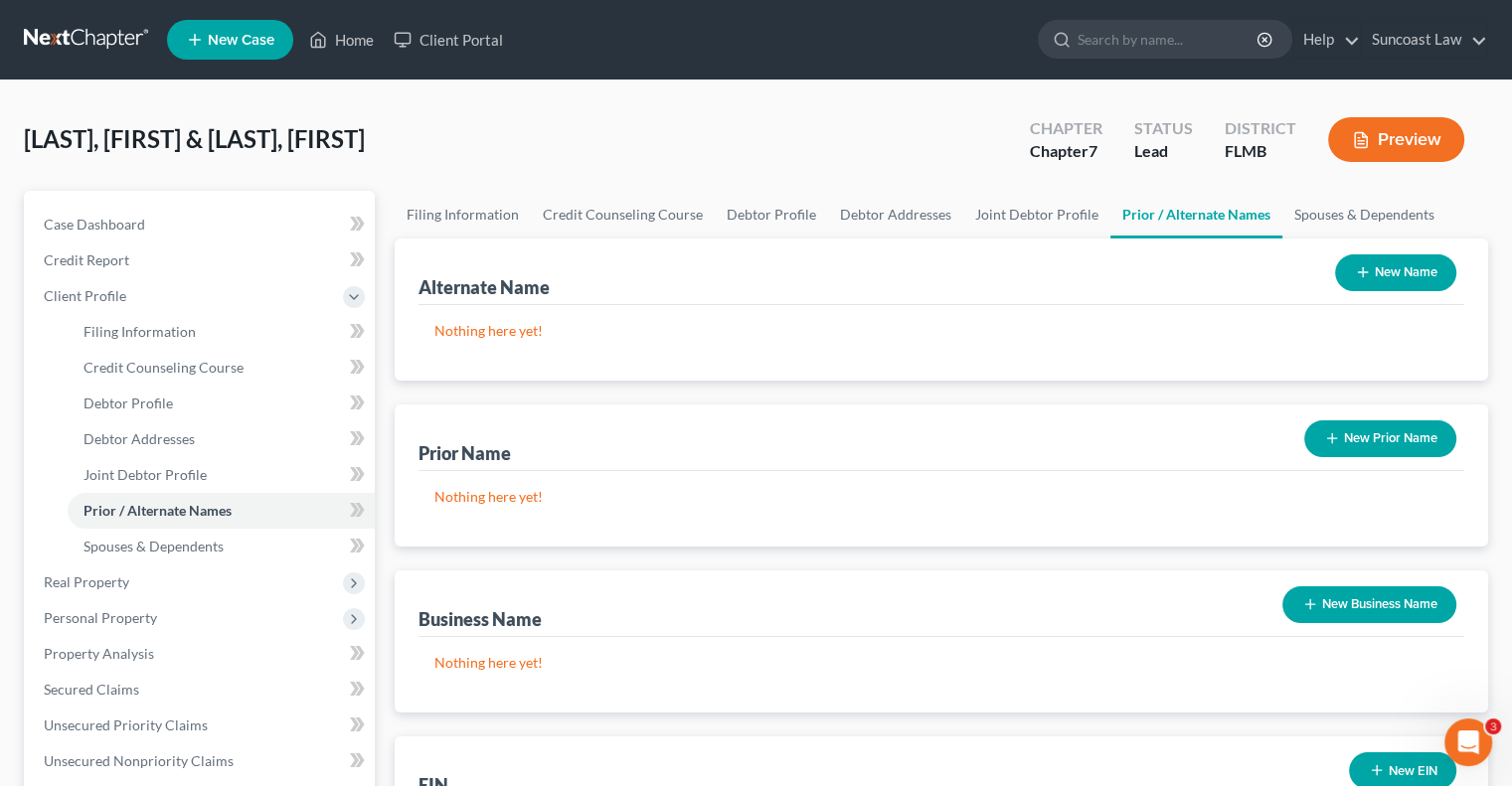 click on "New Name" at bounding box center (1396, 272) 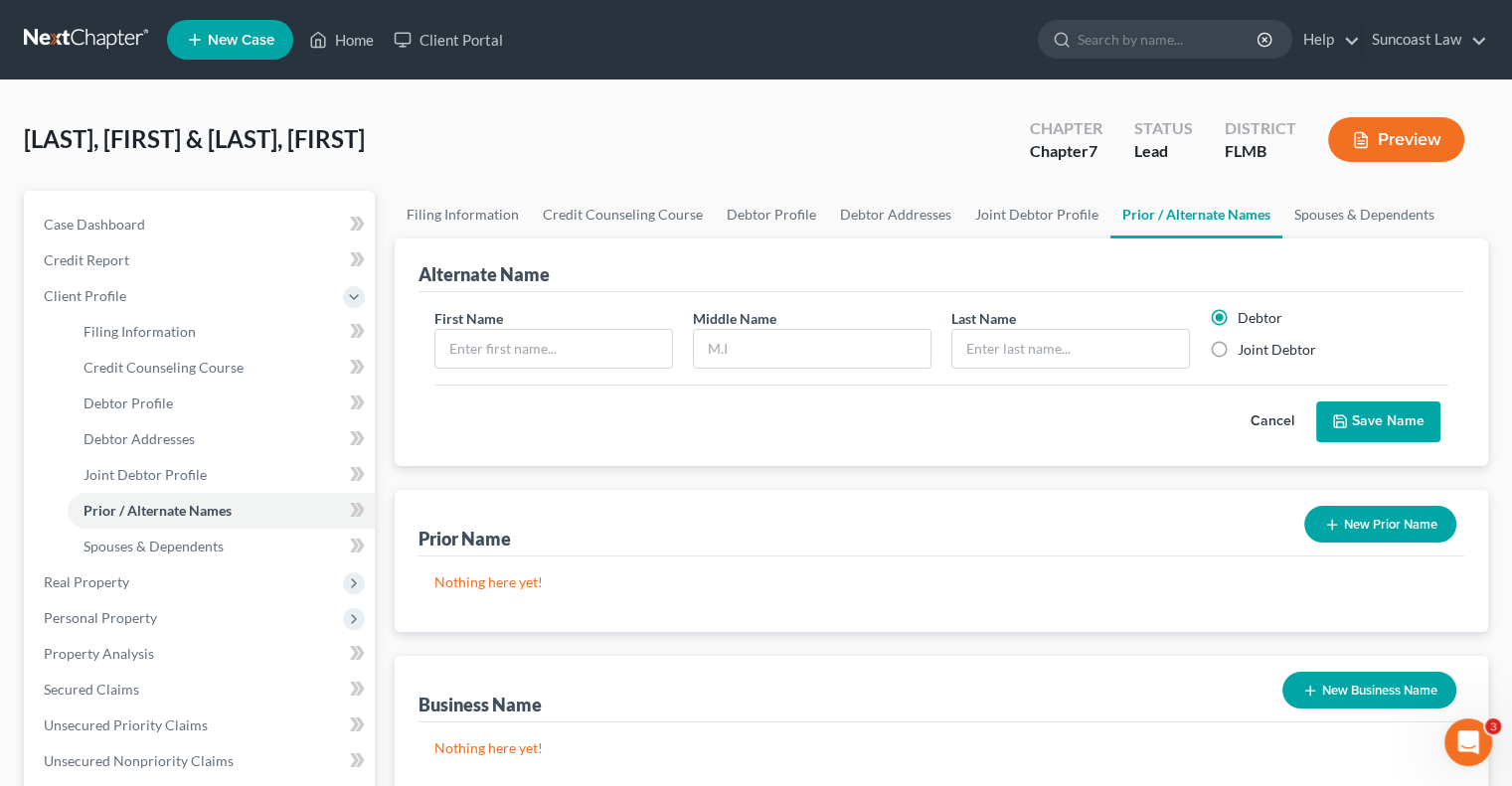 click on "Joint Debtor" at bounding box center [1276, 350] 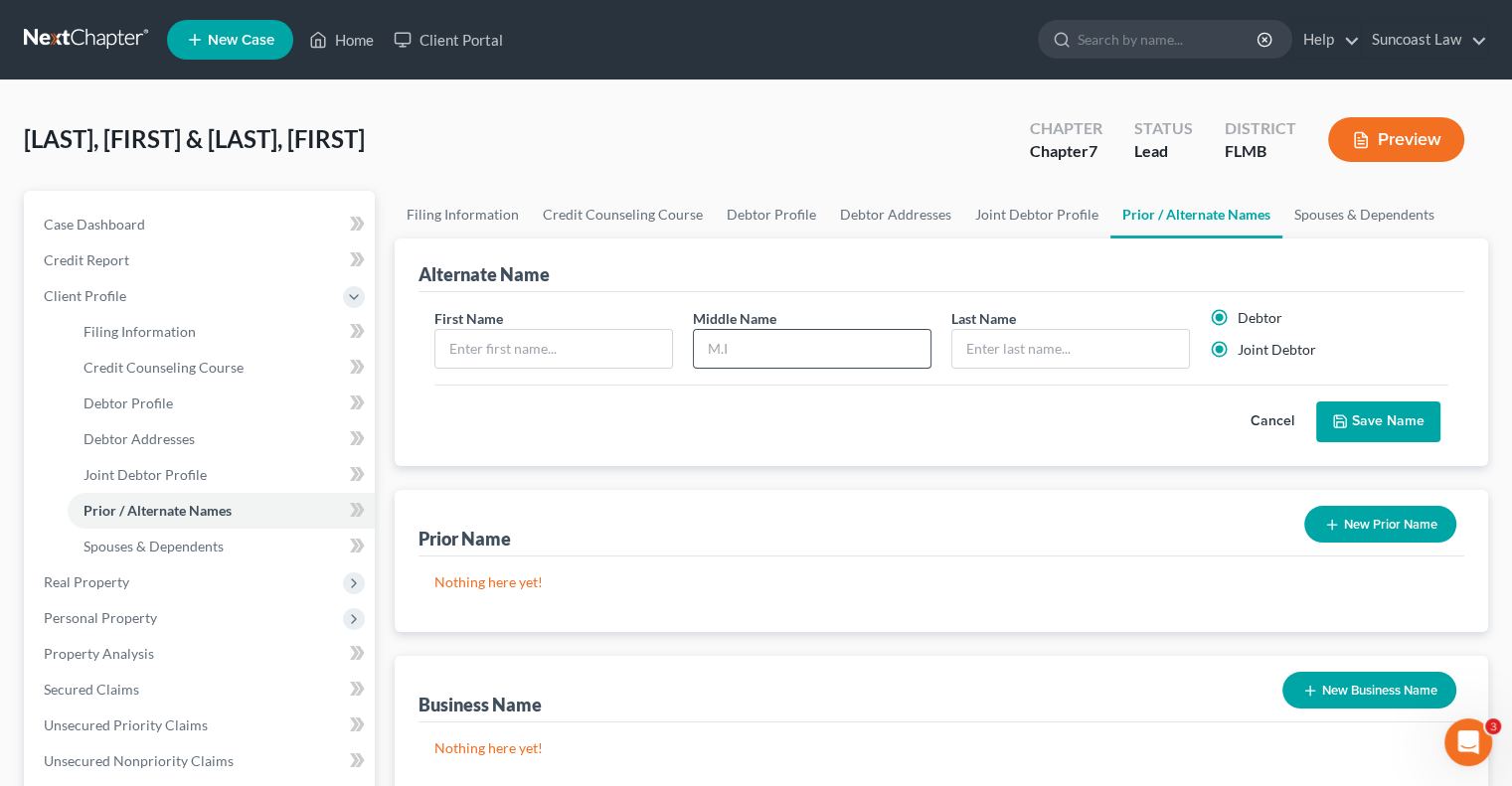 radio on "false" 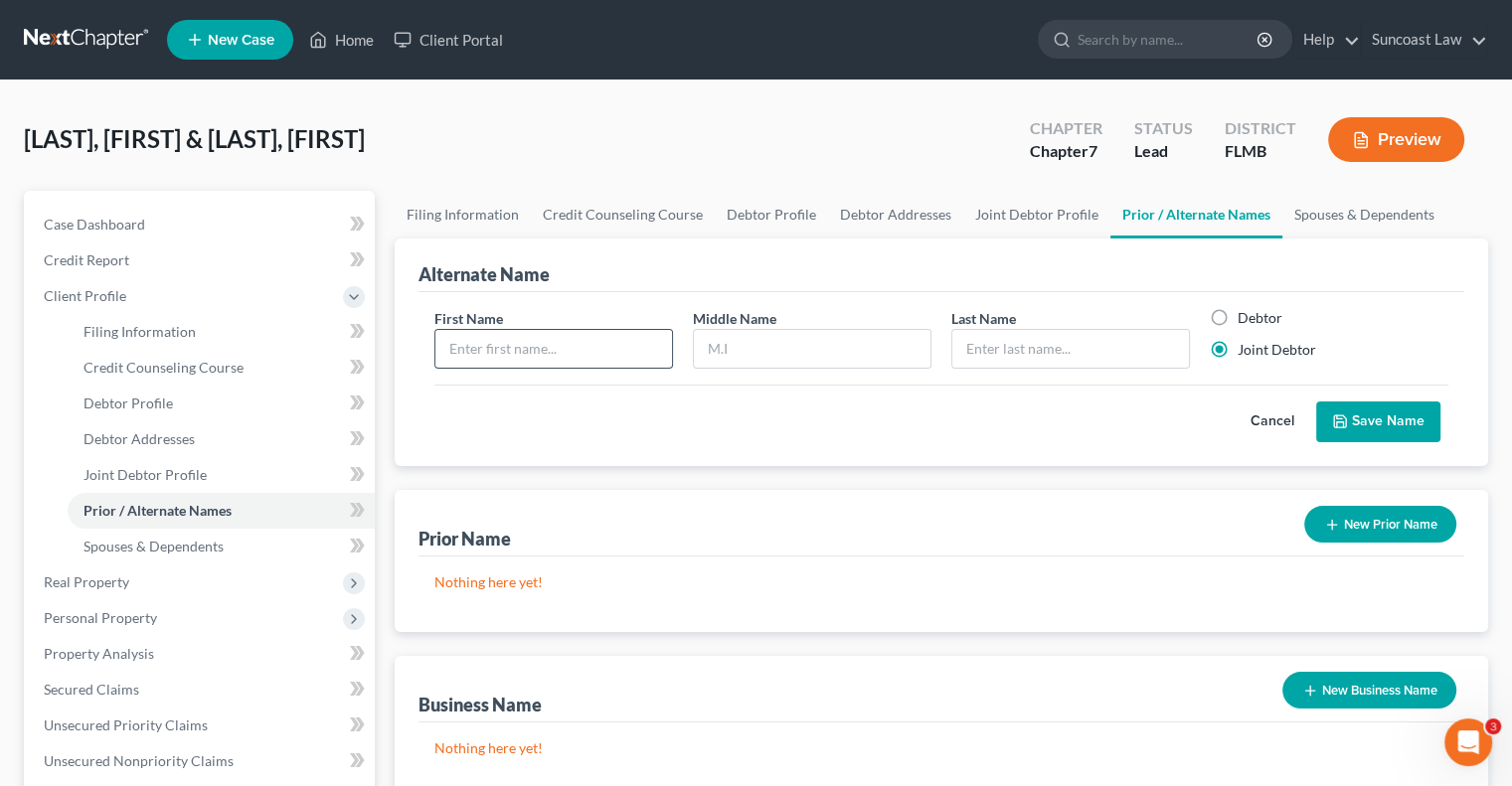click at bounding box center (554, 349) 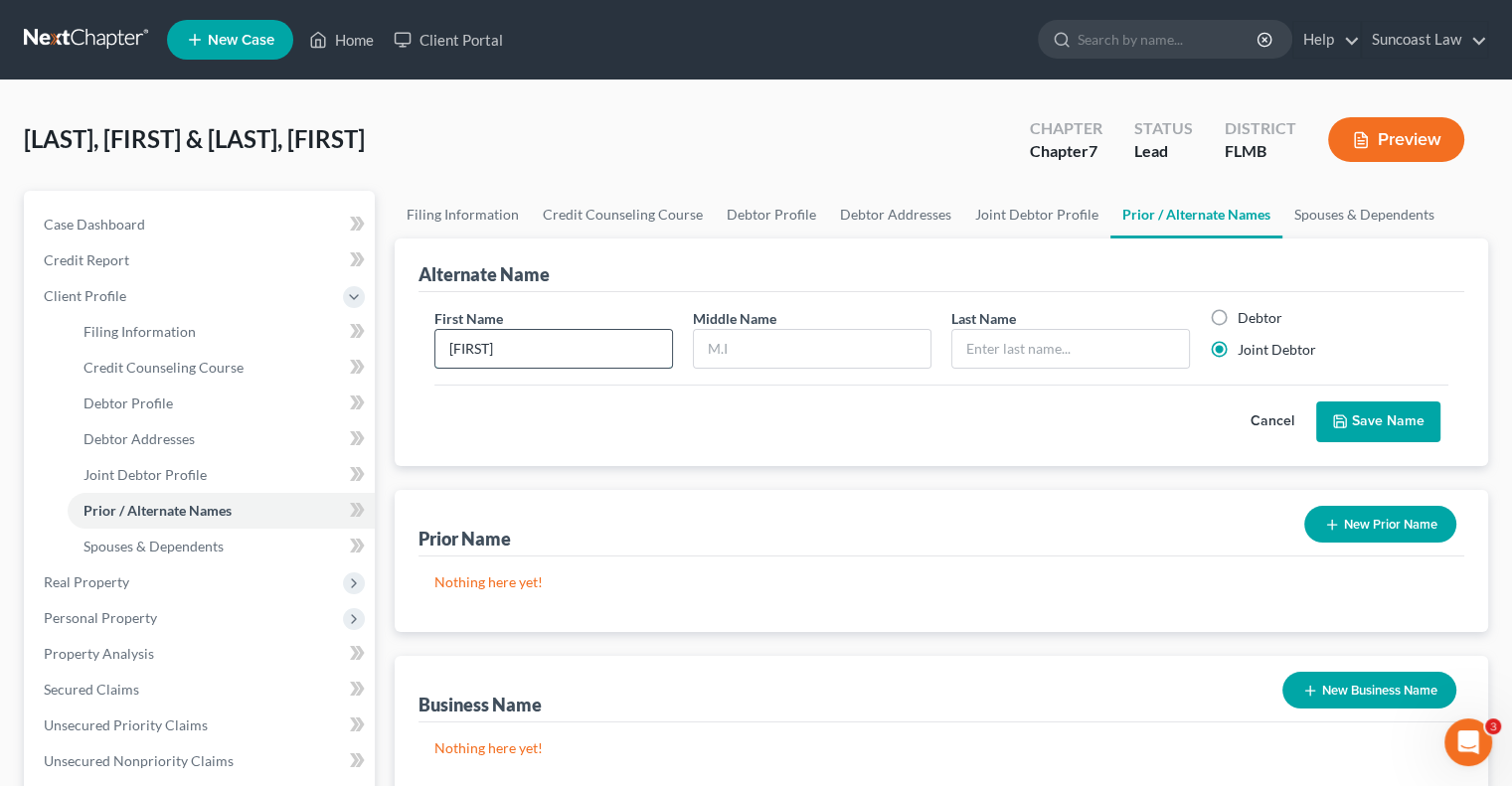 type on "[FIRST]" 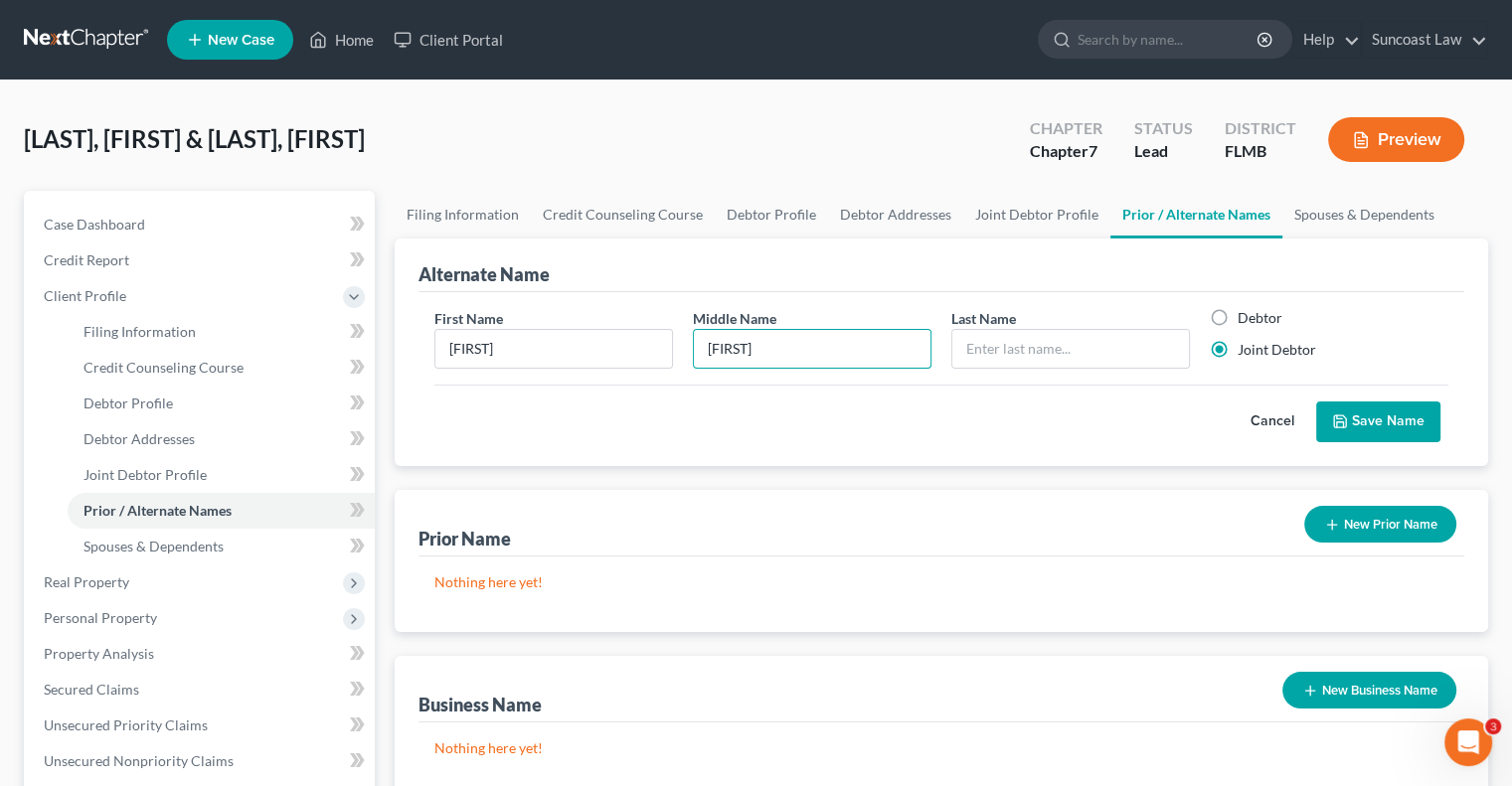 type on "[FIRST]" 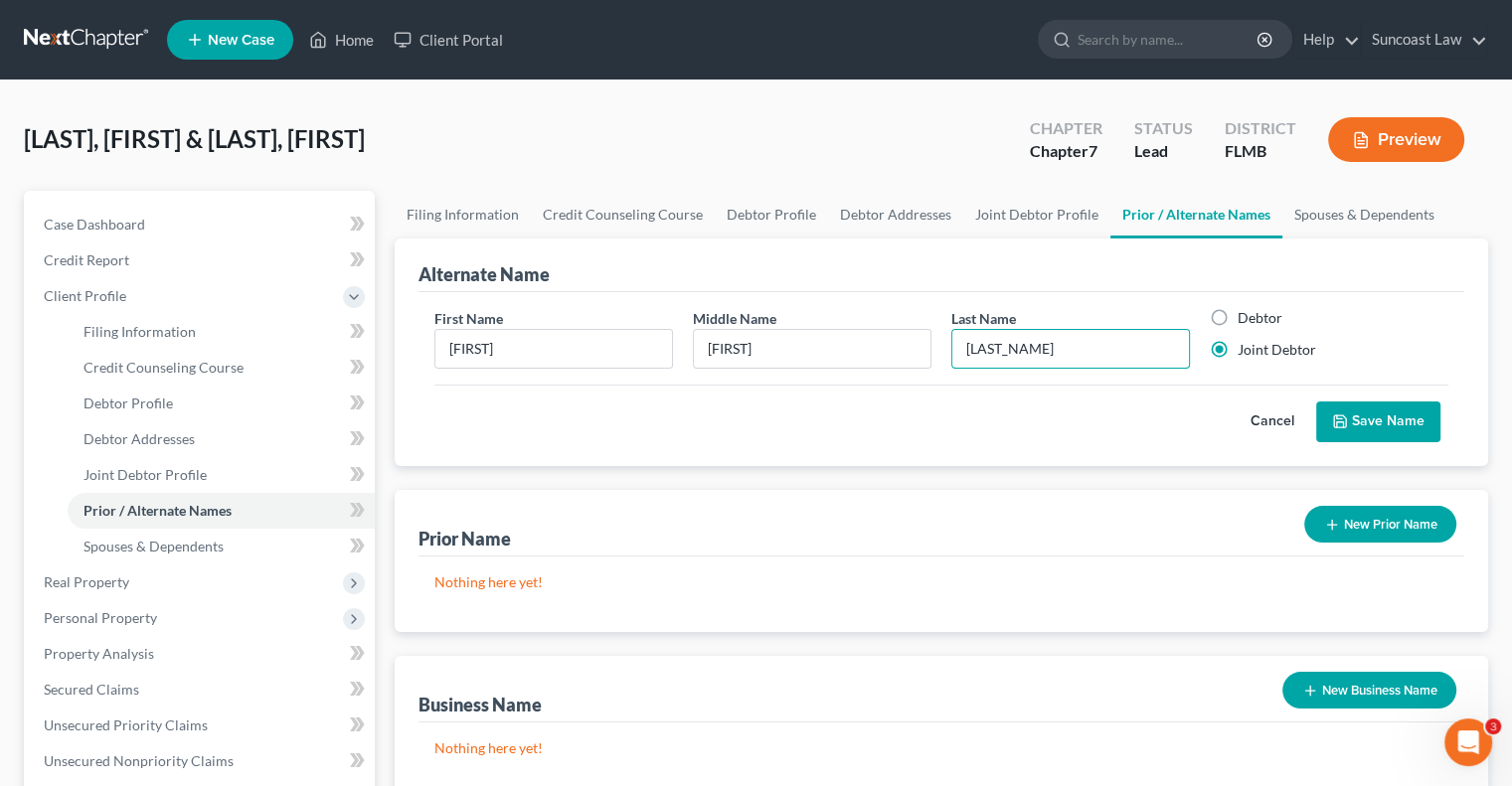 type on "[LAST_NAME]" 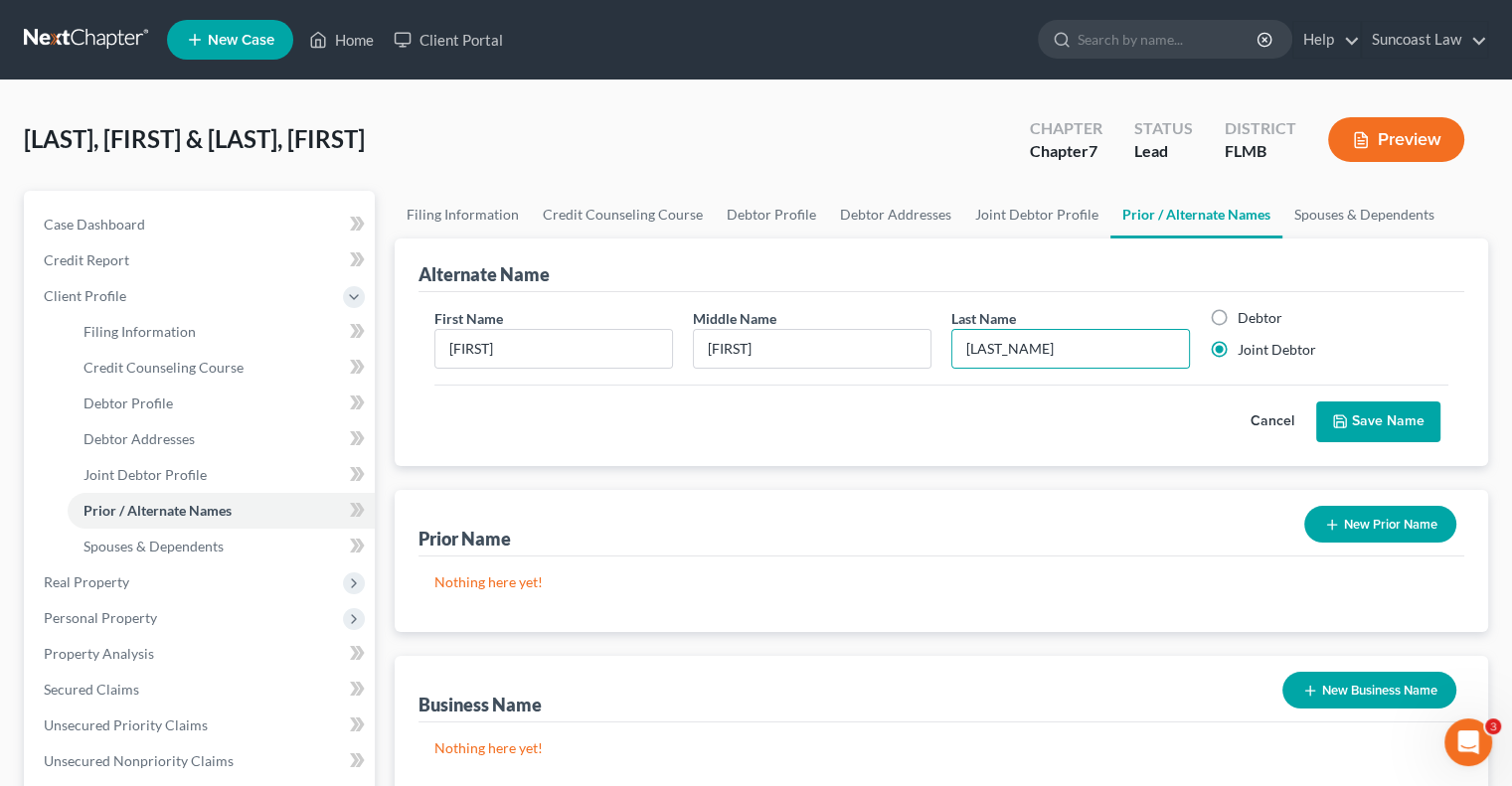 click on "Save Name" at bounding box center (1378, 422) 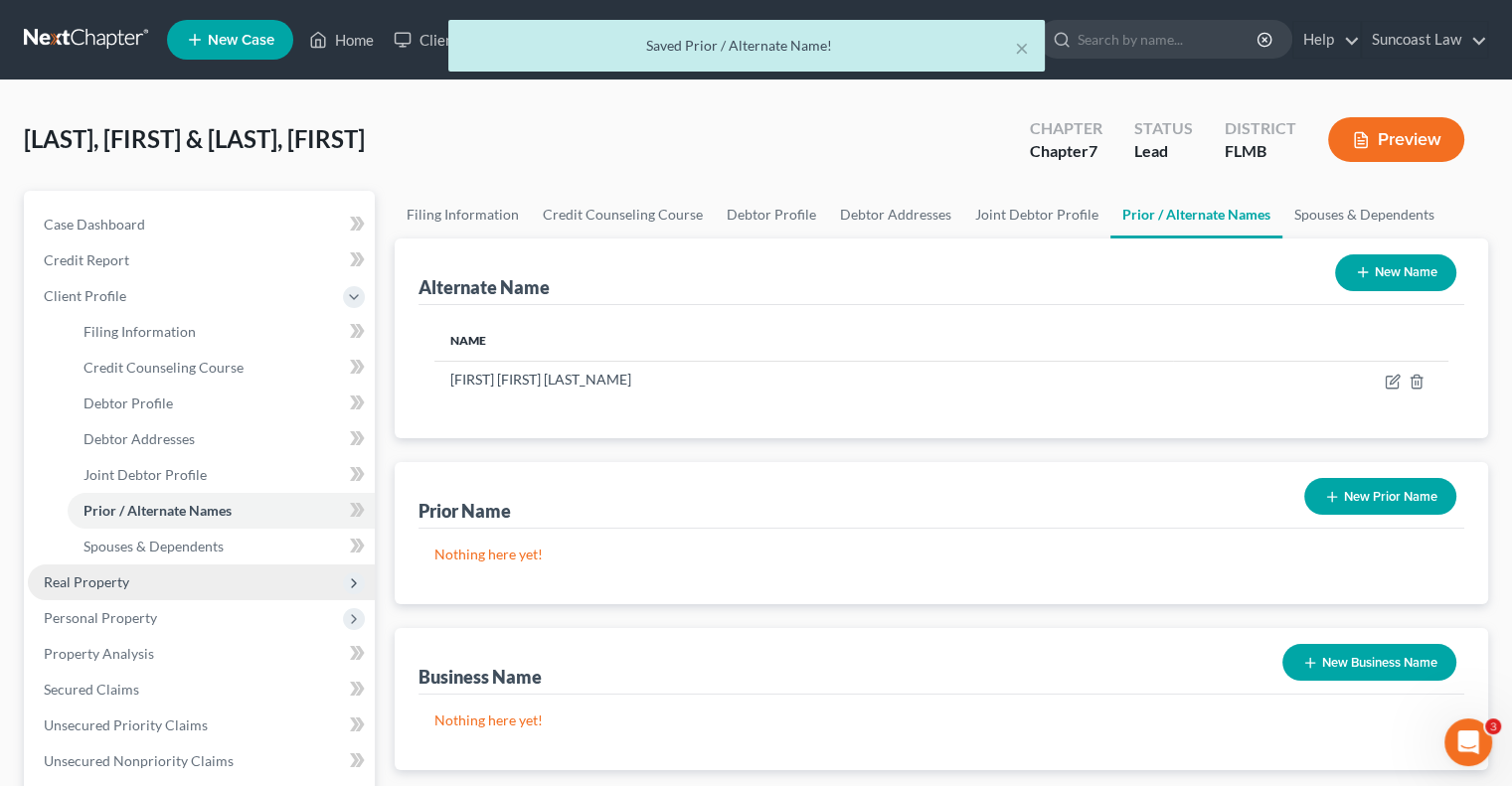 click on "Real Property" at bounding box center (86, 581) 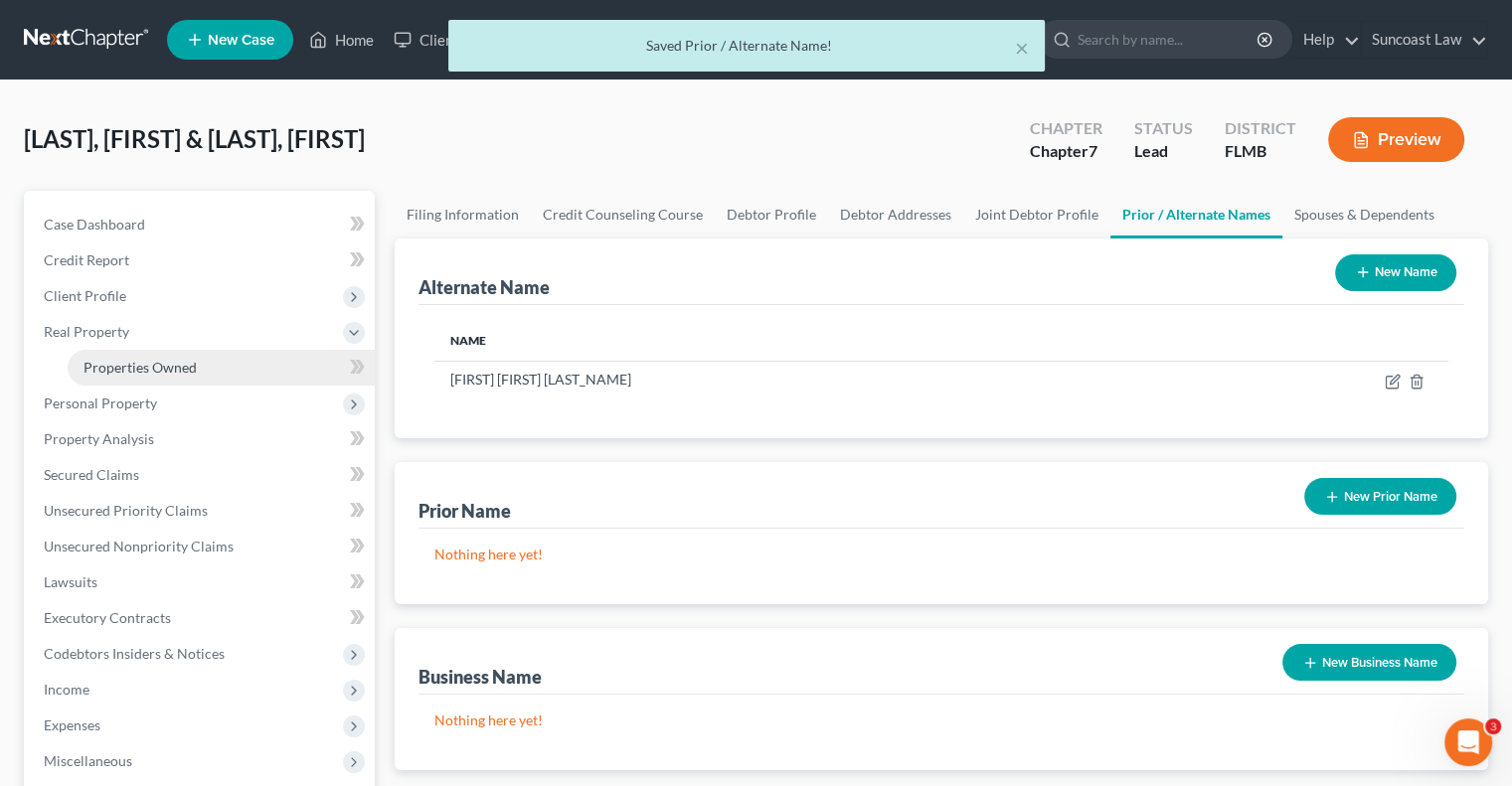 click on "Properties Owned" at bounding box center (140, 367) 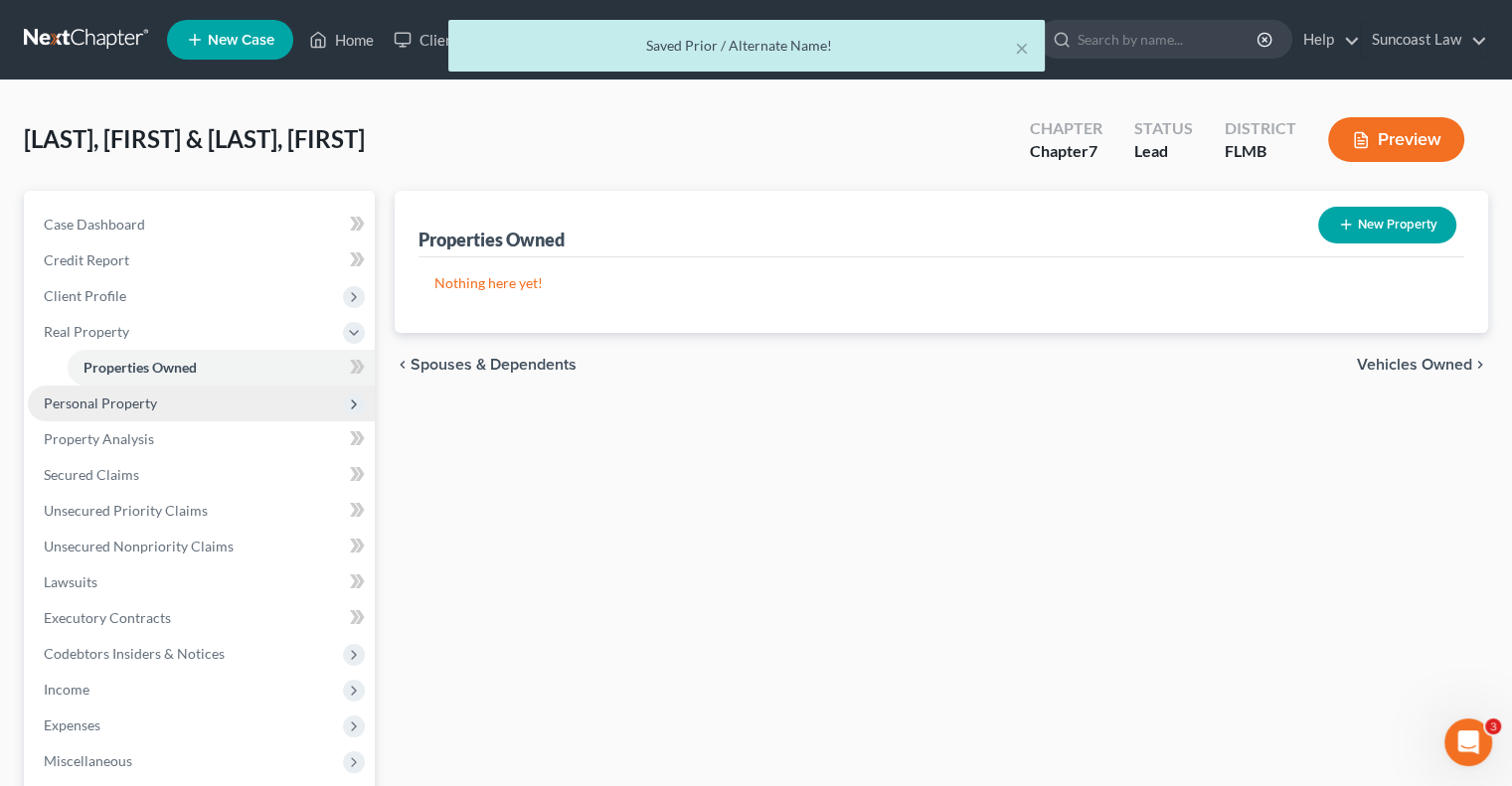 click on "Personal Property" at bounding box center (201, 403) 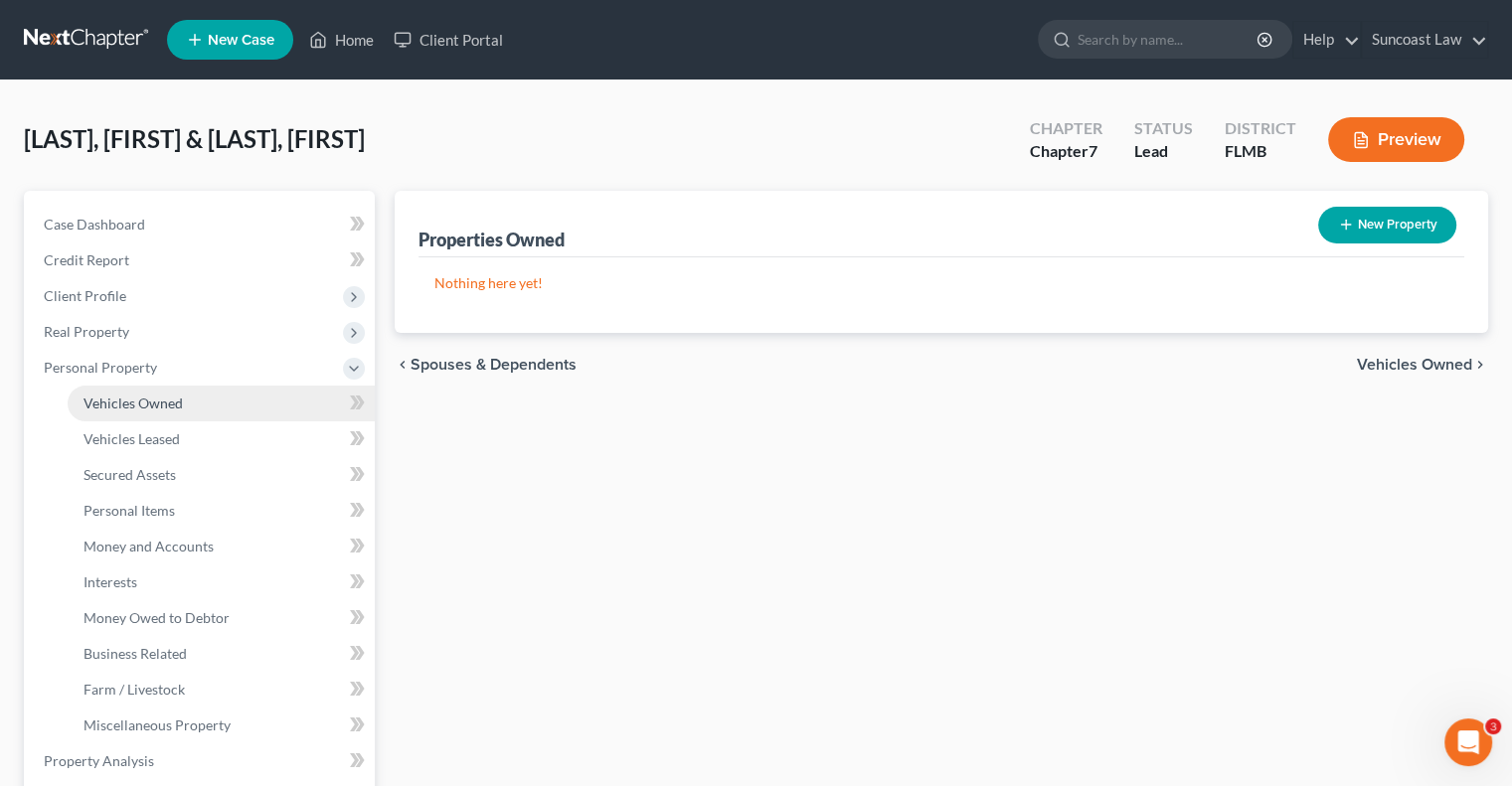 click on "Vehicles Owned" at bounding box center [221, 403] 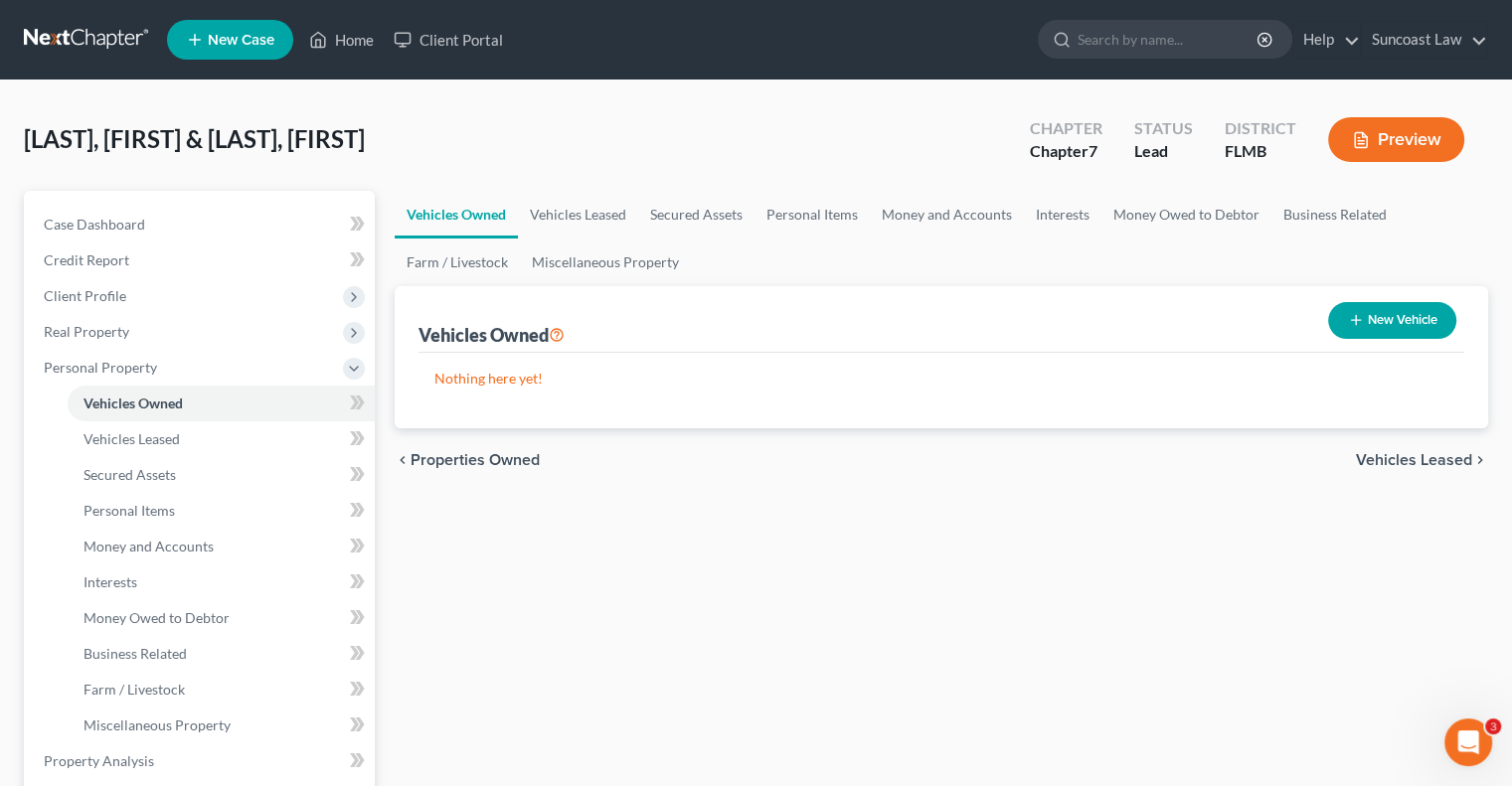 click on "New Vehicle" at bounding box center (1392, 320) 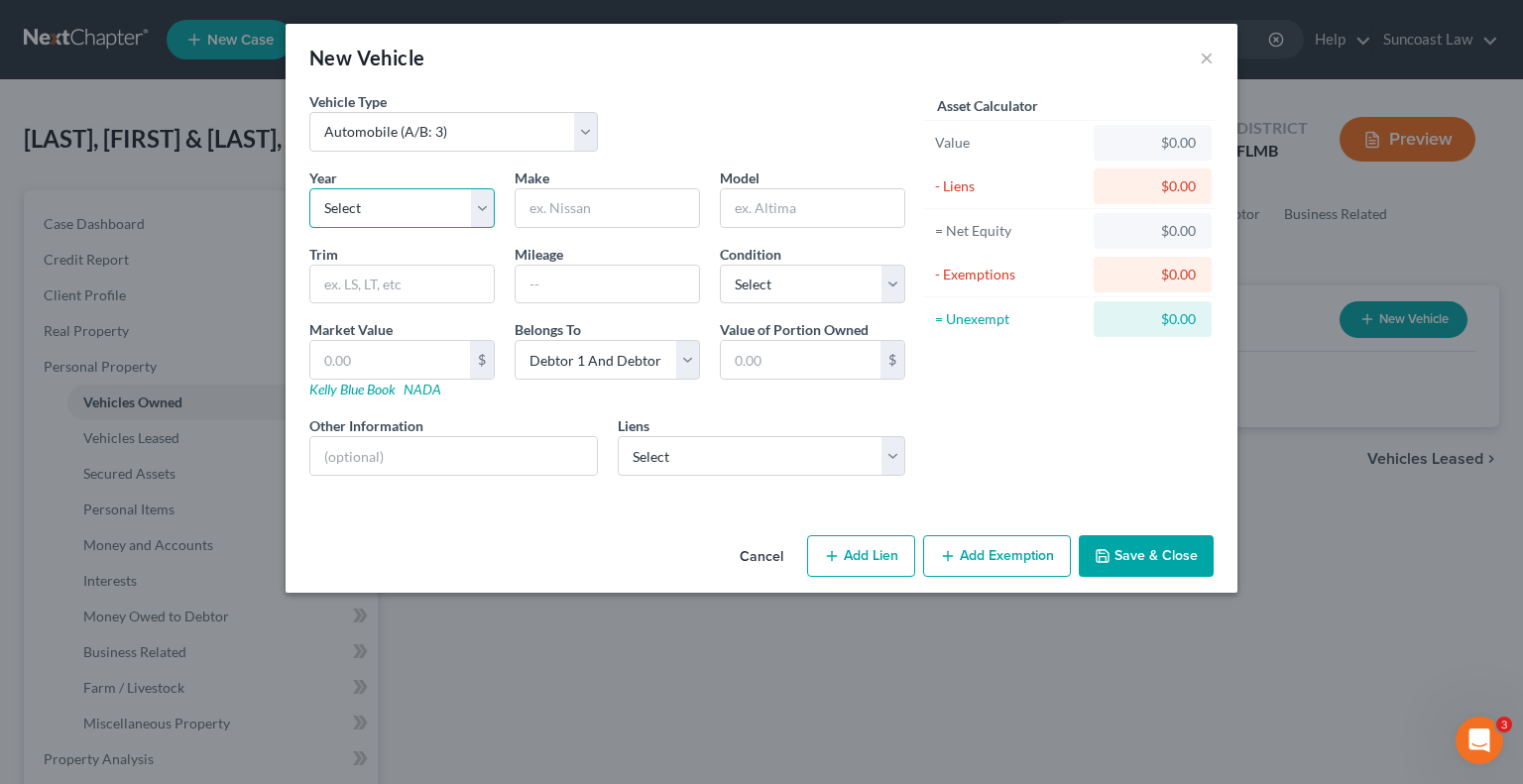 click on "Select 2026 2025 2024 2023 2022 2021 2020 2019 2018 2017 2016 2015 2014 2013 2012 2011 2010 2009 2008 2007 2006 2005 2004 2003 2002 2001 2000 1999 1998 1997 1996 1995 1994 1993 1992 1991 1990 1989 1988 1987 1986 1985 1984 1983 1982 1981 1980 1979 1978 1977 1976 1975 1974 1973 1972 1971 1970 1969 1968 1967 1966 1965 1964 1963 1962 1961 1960 1959 1958 1957 1956 1955 1954 1953 1952 1951 1950 1949 1948 1947 1946 1945 1944 1943 1942 1941 1940 1939 1938 1937 1936 1935 1934 1933 1932 1931 1930 1929 1928 1927 1926 1925 1924 1923 1922 1921 1920 1919 1918 1917 1916 1915 1914 1913 1912 1911 1910 1909 1908 1907 1906 1905 1904 1903 1902 1901" at bounding box center (402, 208) 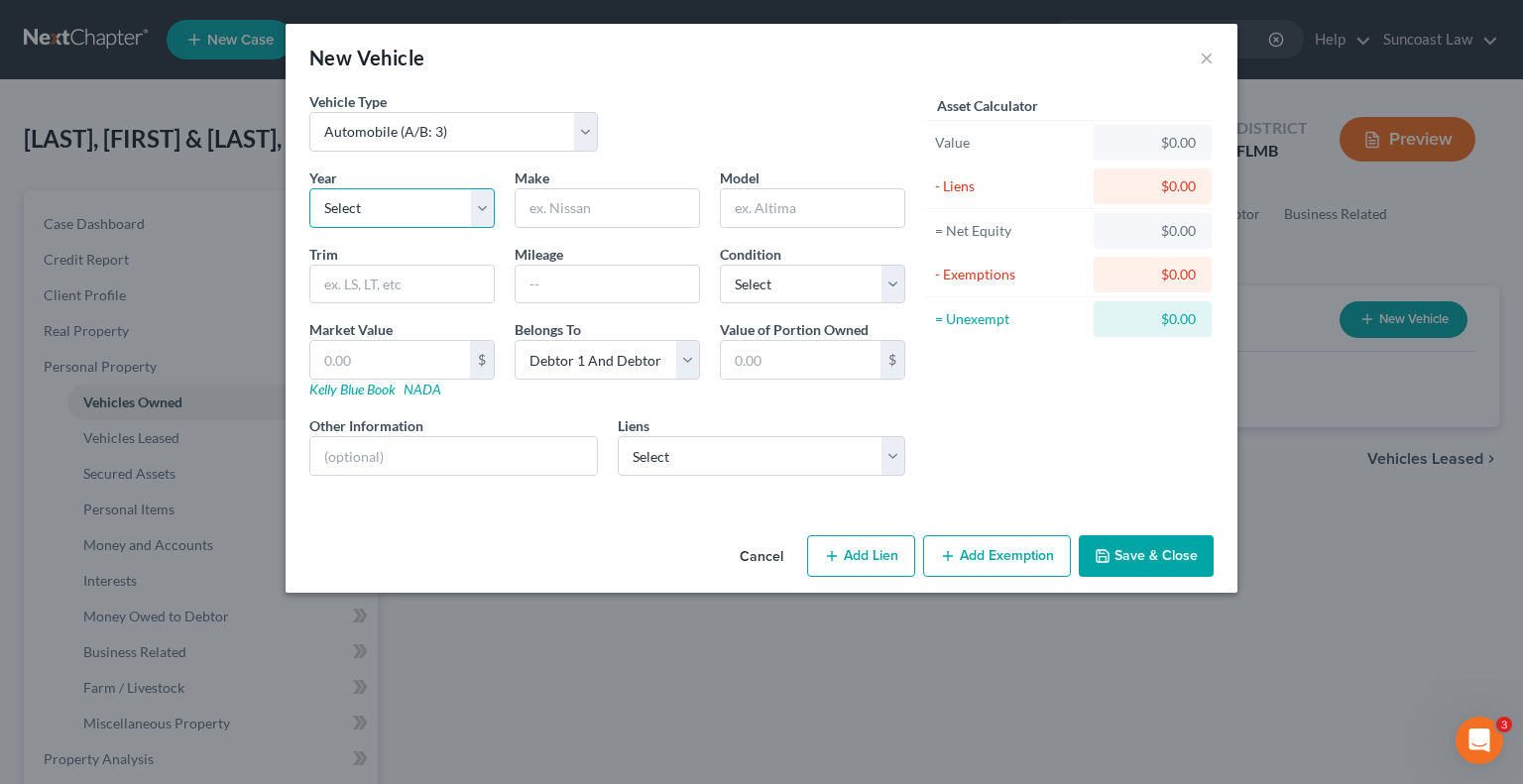 select on "5" 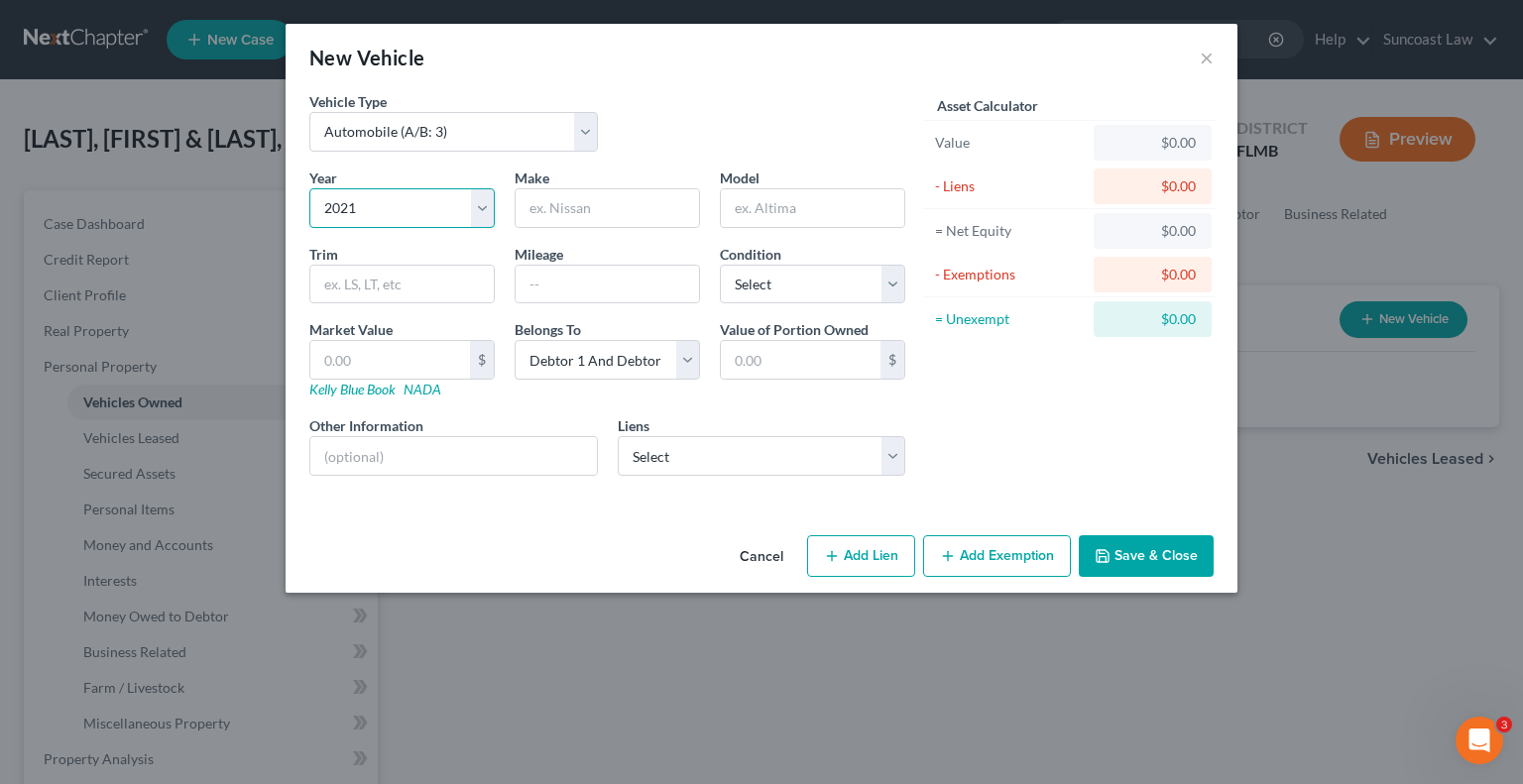 click on "Select 2026 2025 2024 2023 2022 2021 2020 2019 2018 2017 2016 2015 2014 2013 2012 2011 2010 2009 2008 2007 2006 2005 2004 2003 2002 2001 2000 1999 1998 1997 1996 1995 1994 1993 1992 1991 1990 1989 1988 1987 1986 1985 1984 1983 1982 1981 1980 1979 1978 1977 1976 1975 1974 1973 1972 1971 1970 1969 1968 1967 1966 1965 1964 1963 1962 1961 1960 1959 1958 1957 1956 1955 1954 1953 1952 1951 1950 1949 1948 1947 1946 1945 1944 1943 1942 1941 1940 1939 1938 1937 1936 1935 1934 1933 1932 1931 1930 1929 1928 1927 1926 1925 1924 1923 1922 1921 1920 1919 1918 1917 1916 1915 1914 1913 1912 1911 1910 1909 1908 1907 1906 1905 1904 1903 1902 1901" at bounding box center (402, 208) 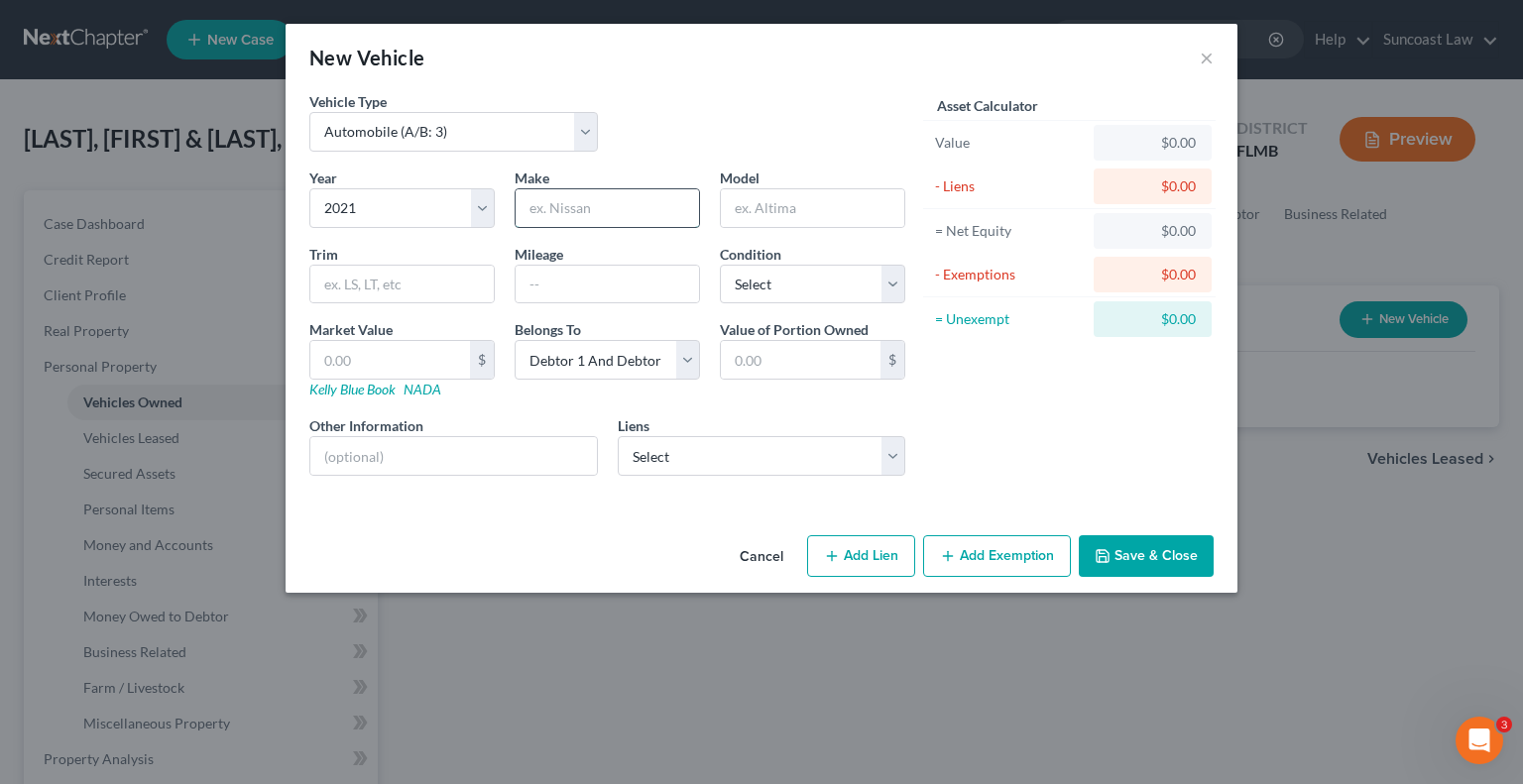 click at bounding box center (607, 208) 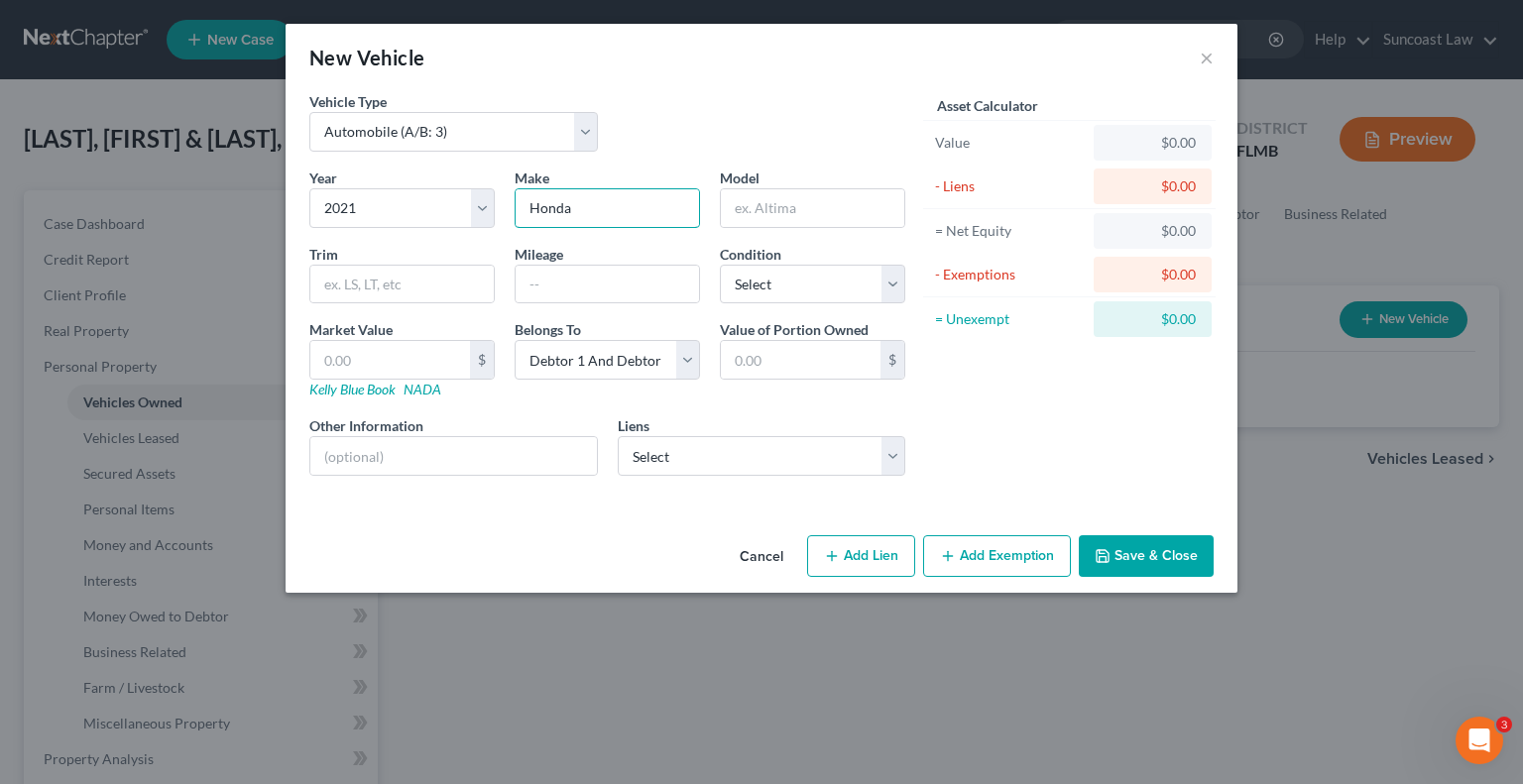 type on "Honda" 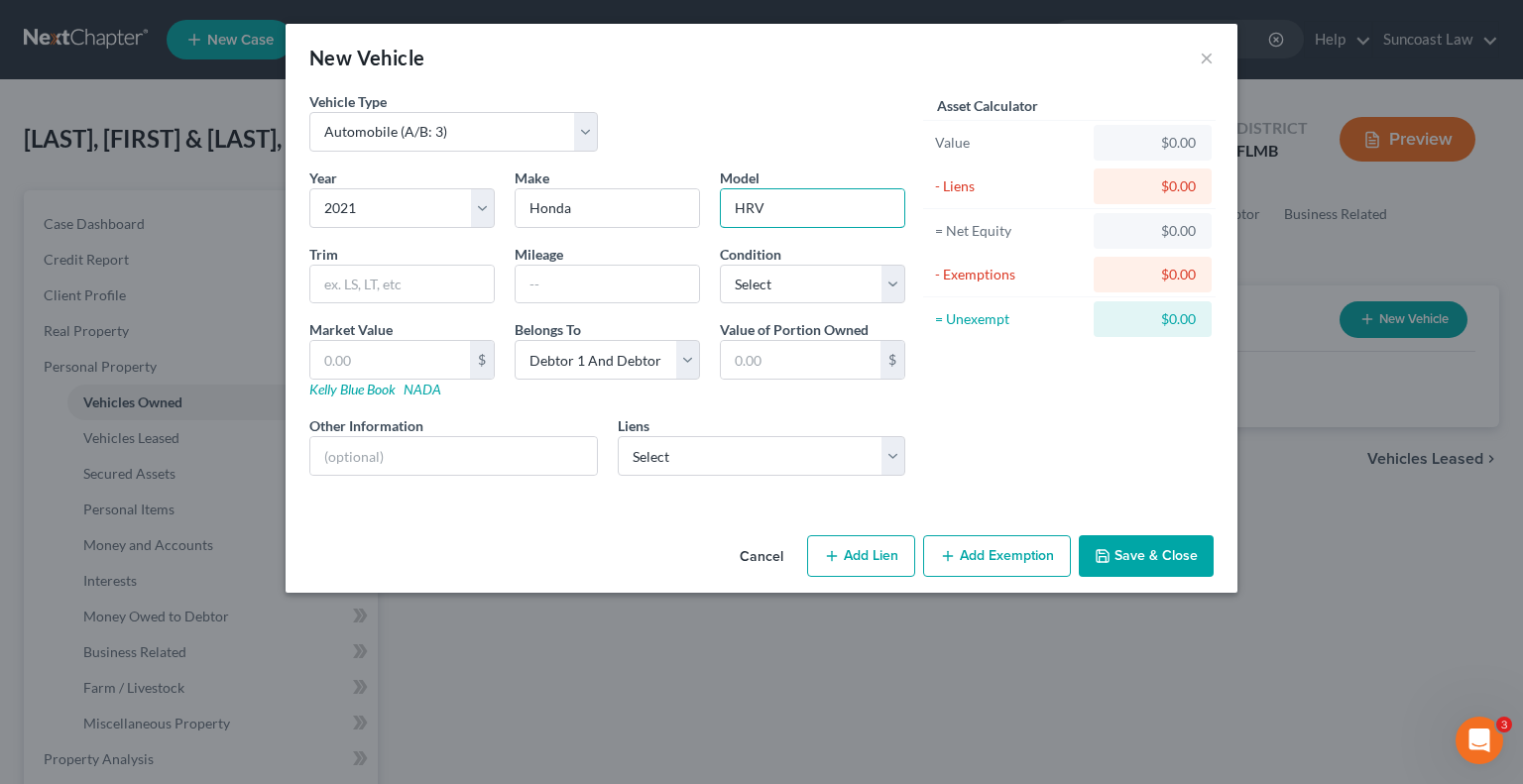type on "HRV" 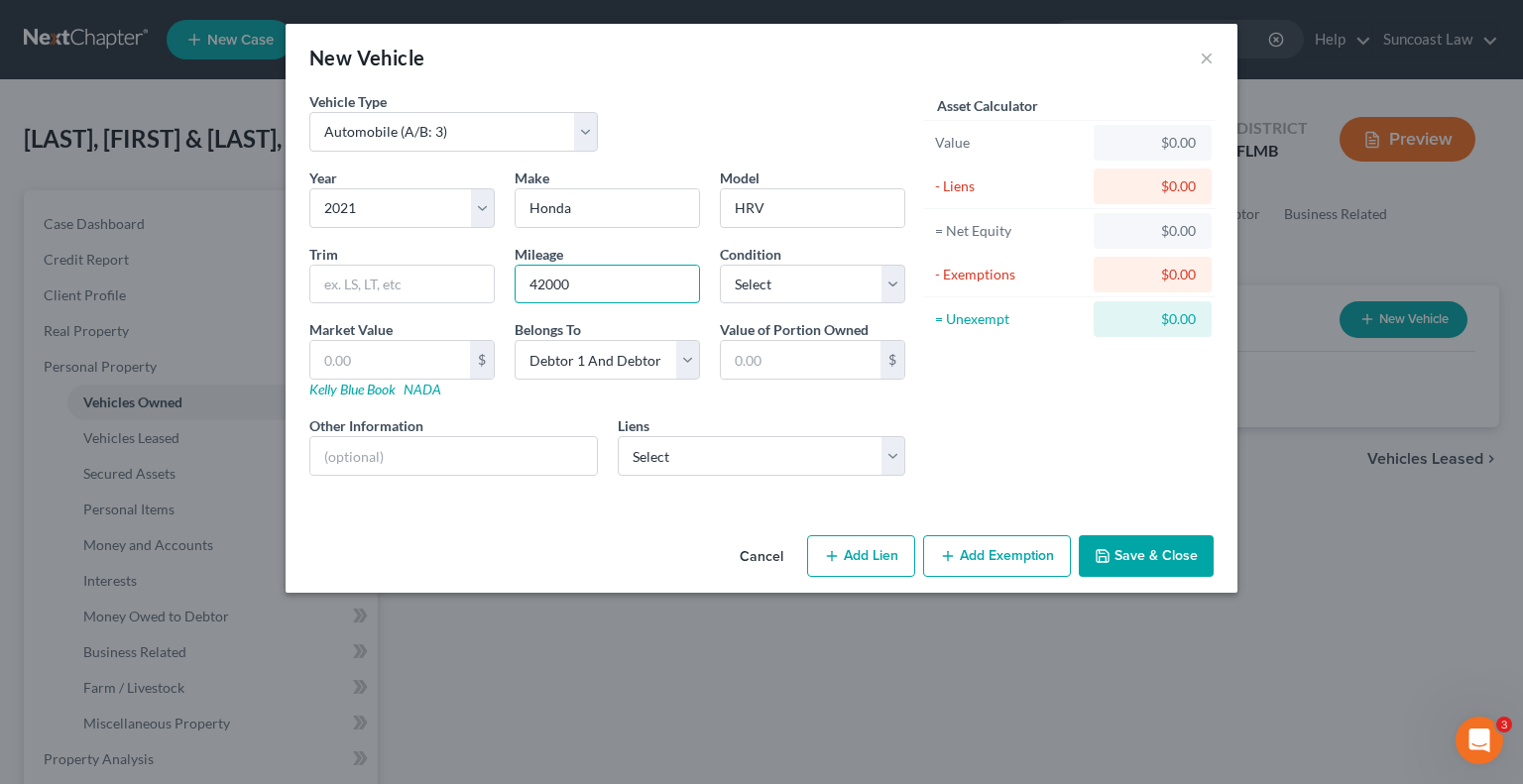 type on "42000" 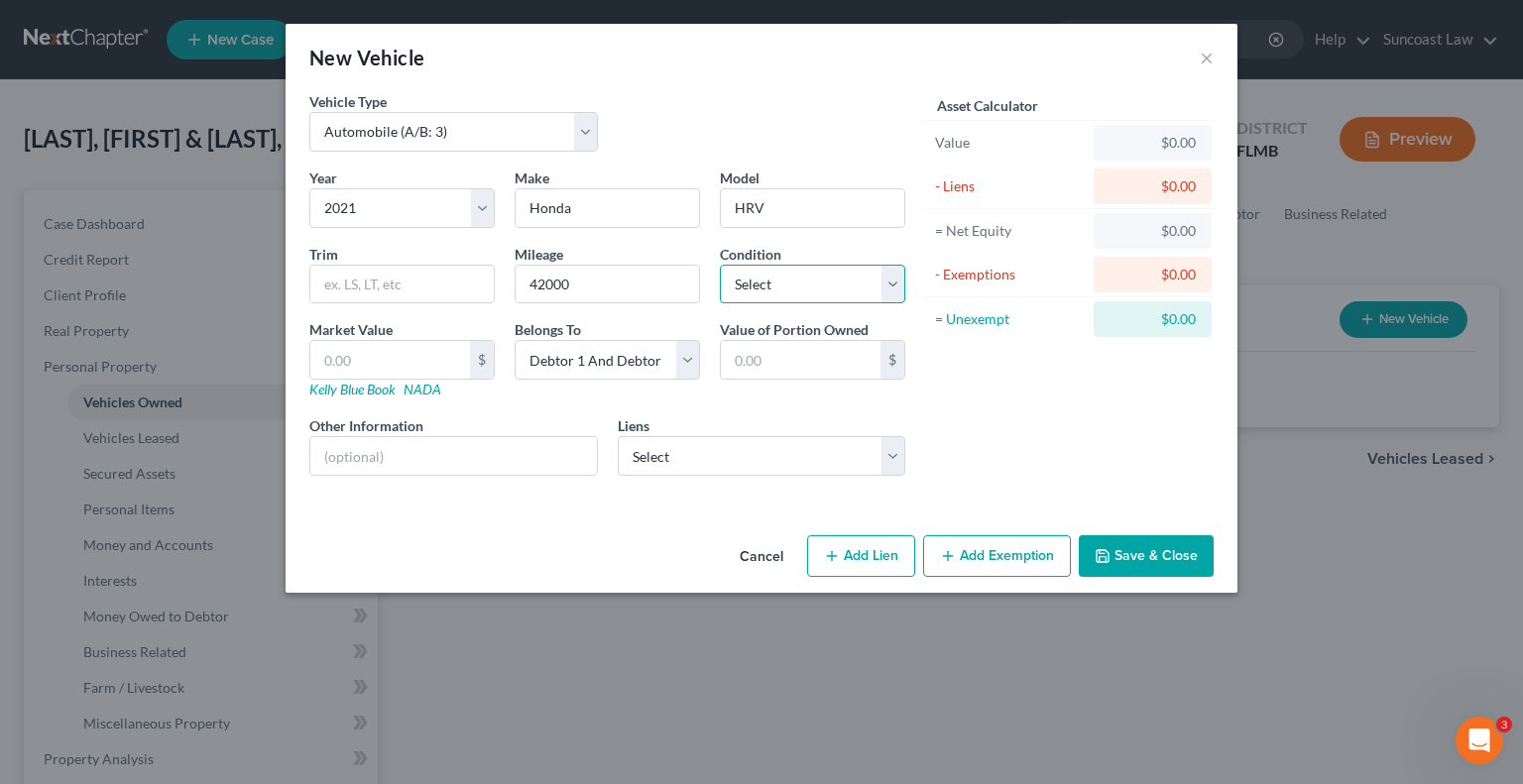 select on "2" 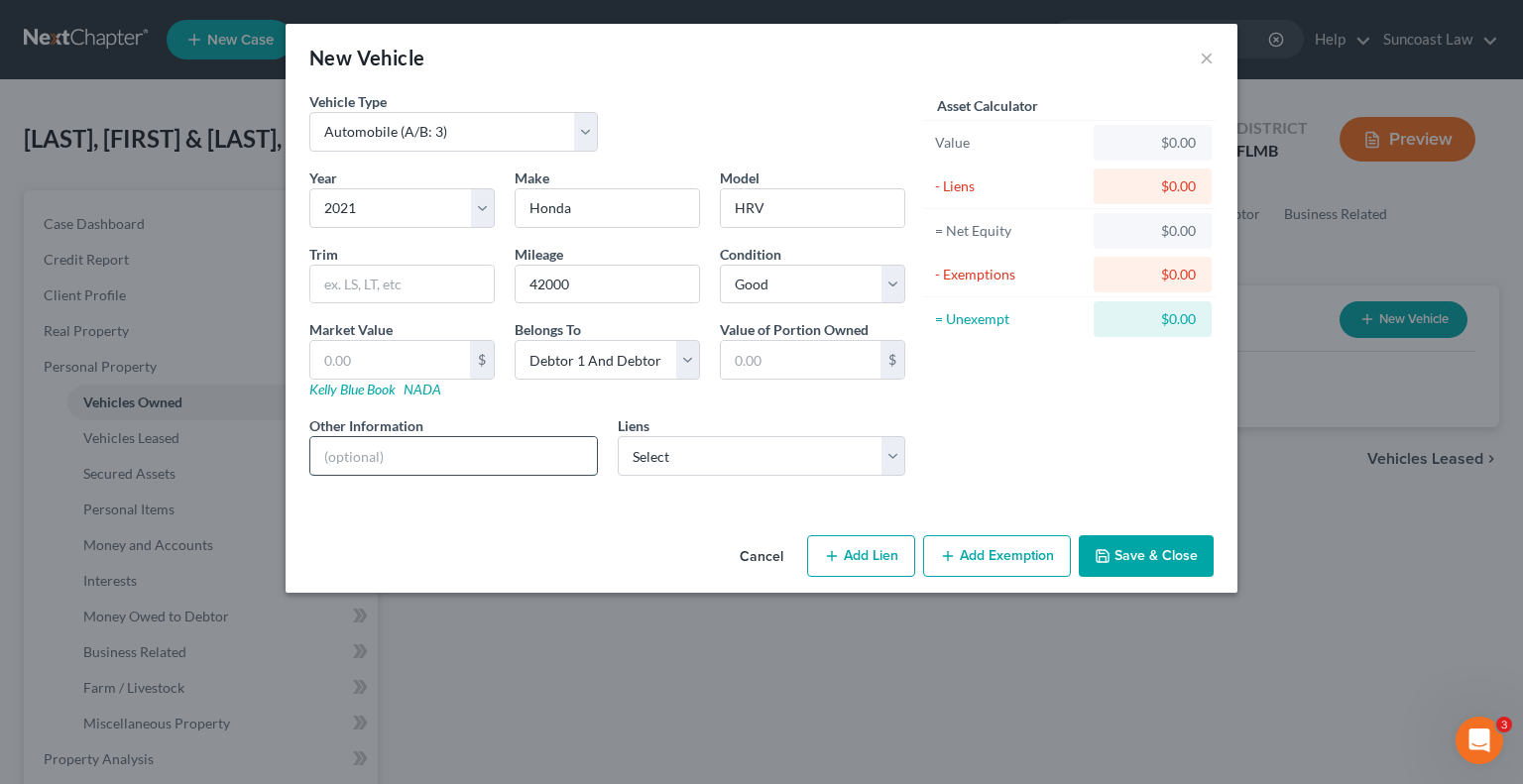 click at bounding box center (453, 456) 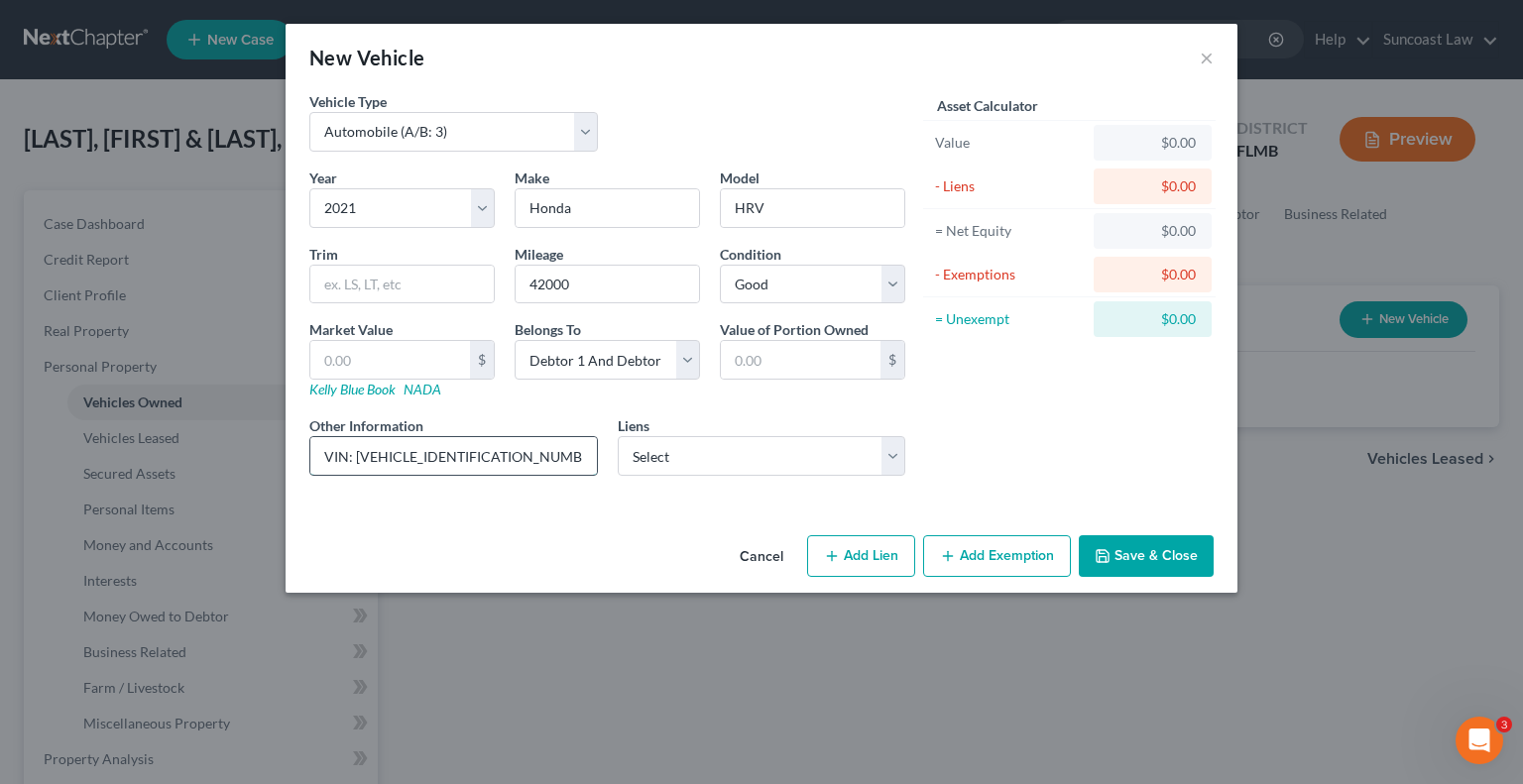 drag, startPoint x: 508, startPoint y: 449, endPoint x: 354, endPoint y: 453, distance: 154.0519 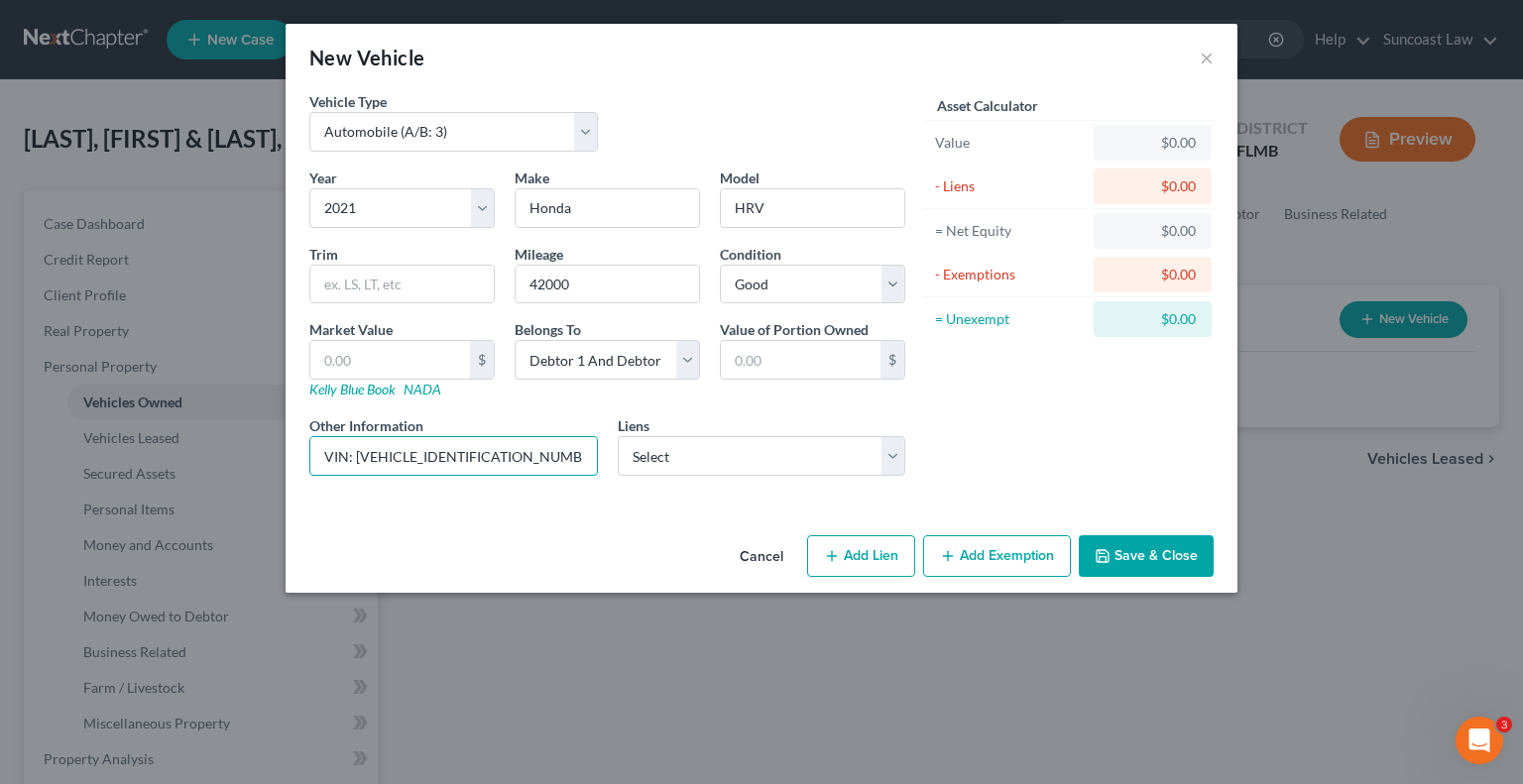 type on "VIN: [VEHICLE_IDENTIFICATION_NUMBER]" 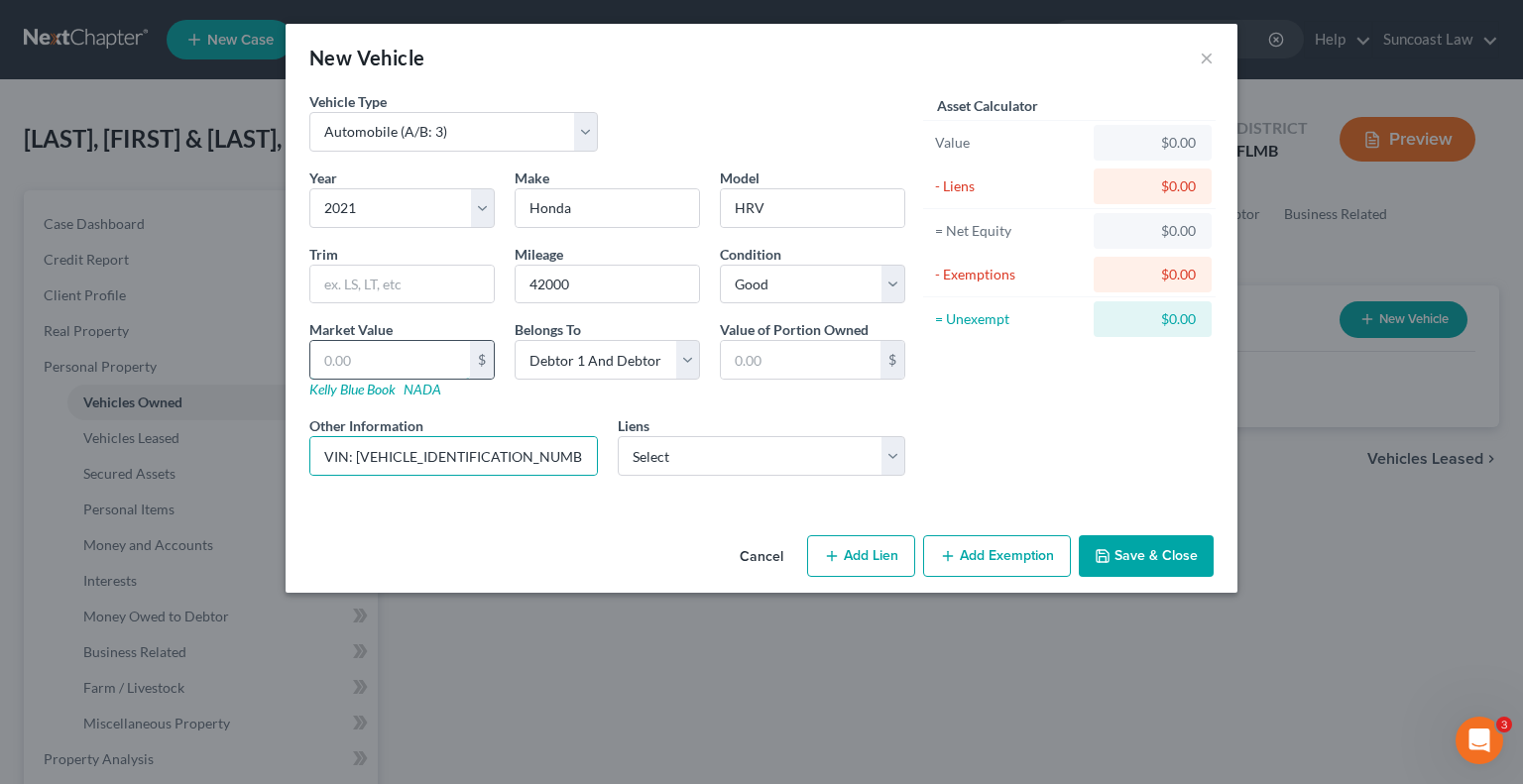click at bounding box center (390, 360) 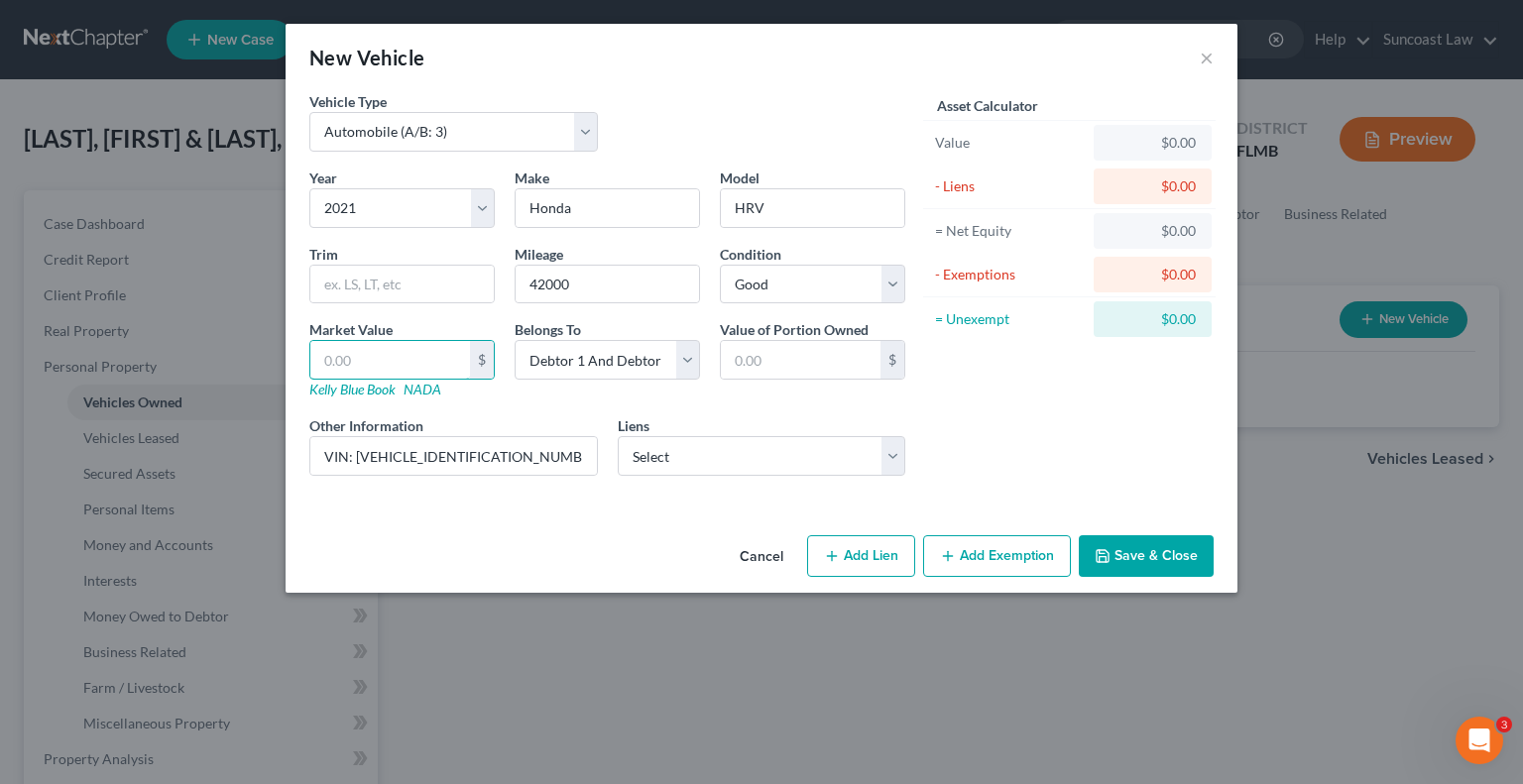 type on "1" 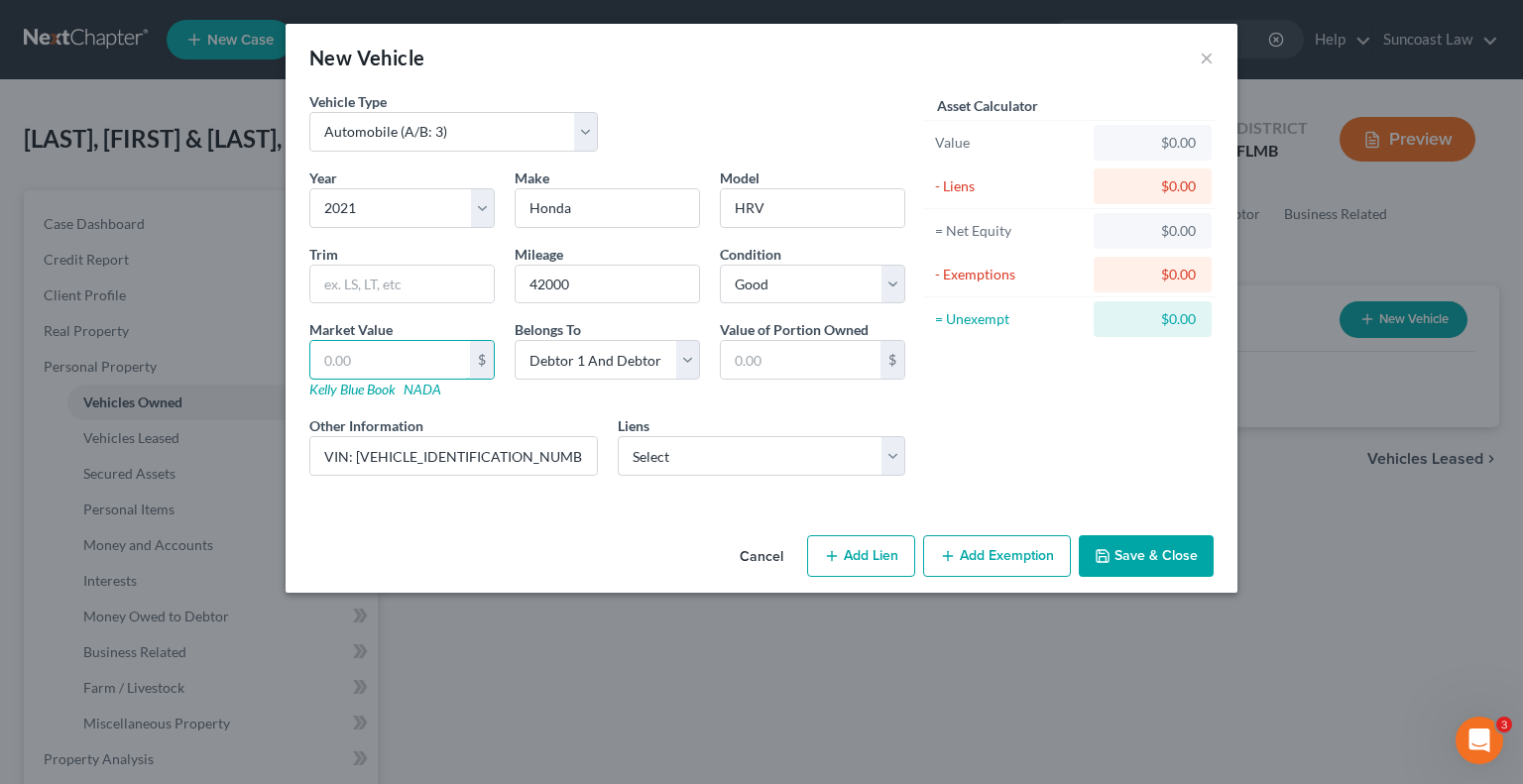 type on "1.00" 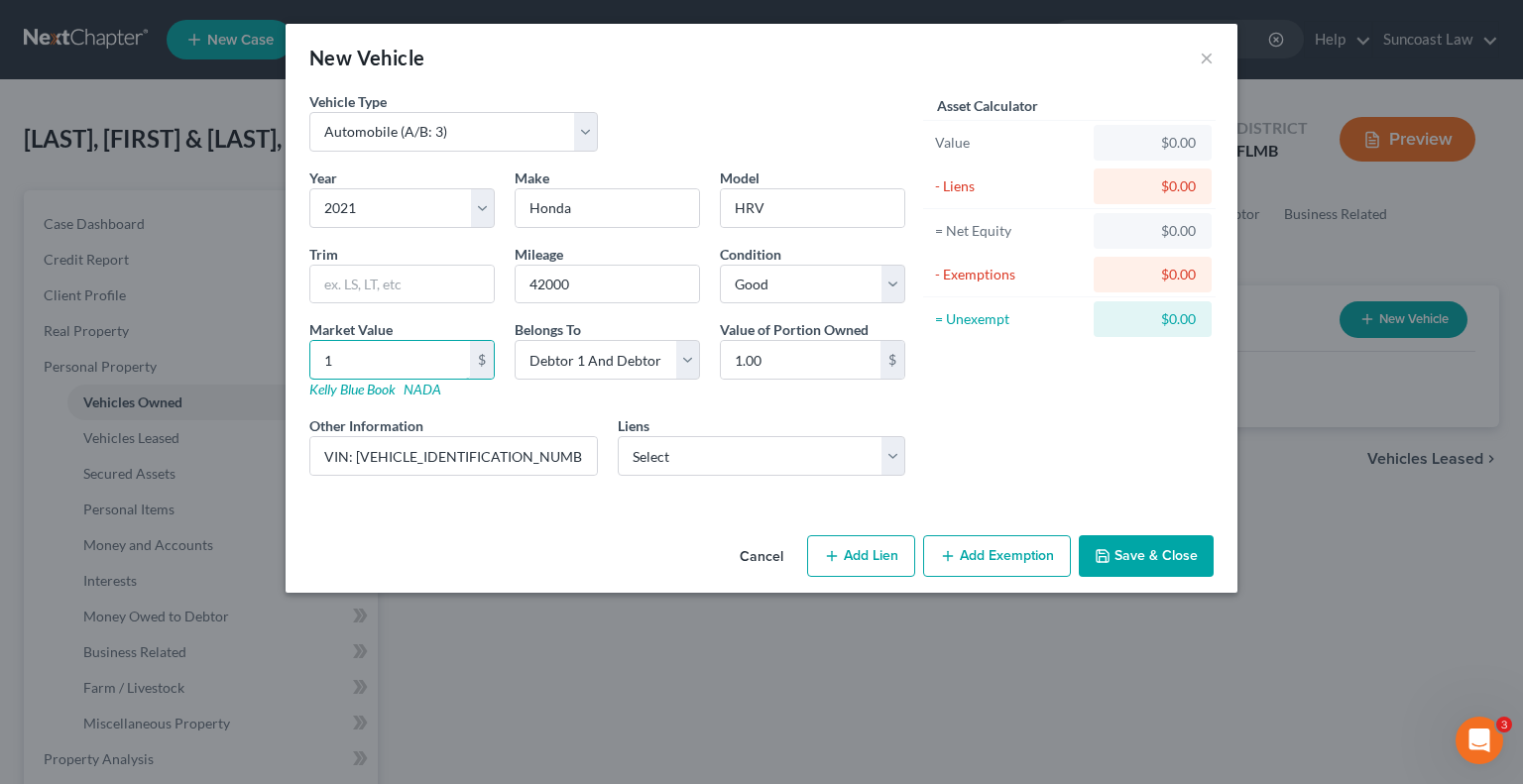 type on "17" 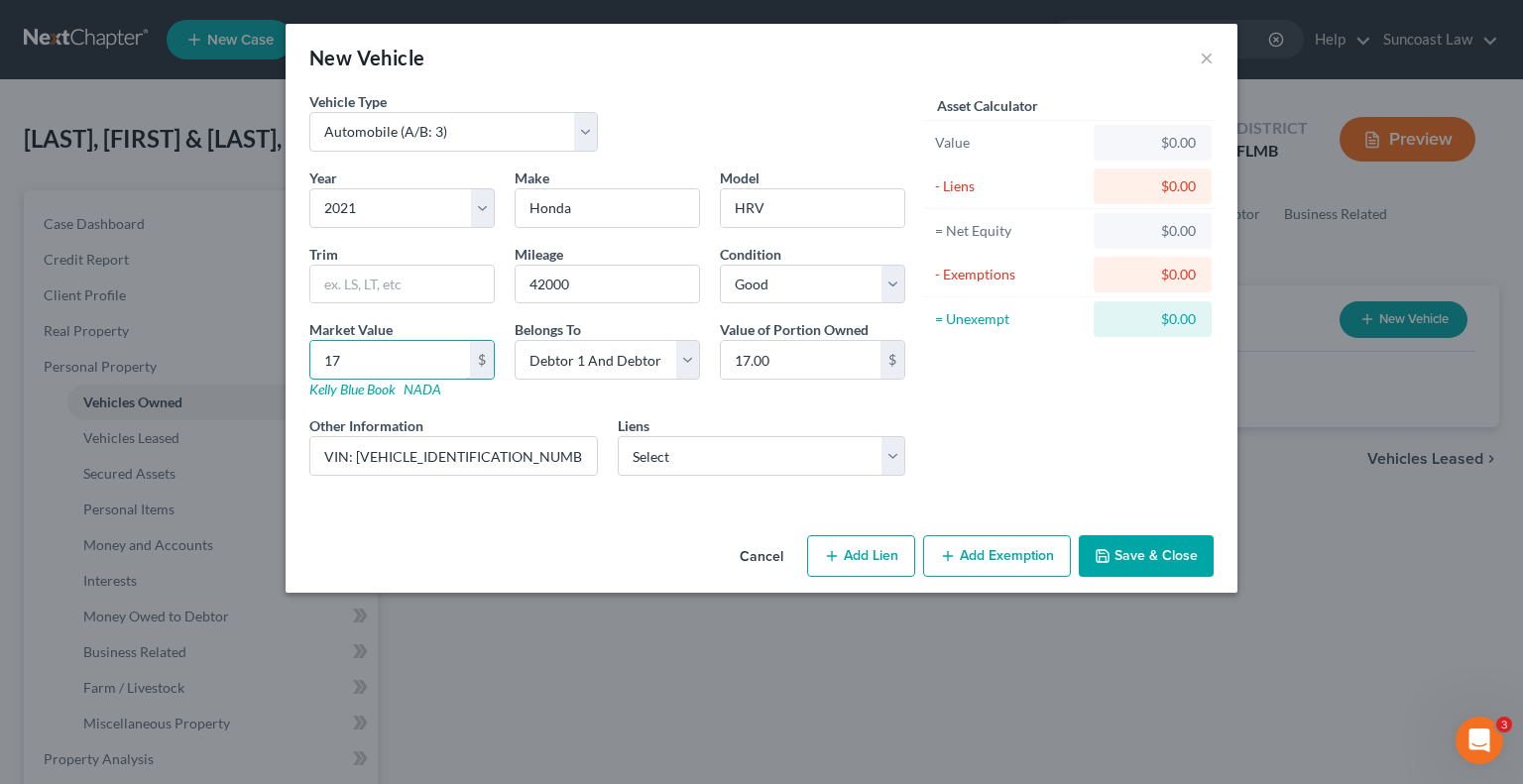 type on "170" 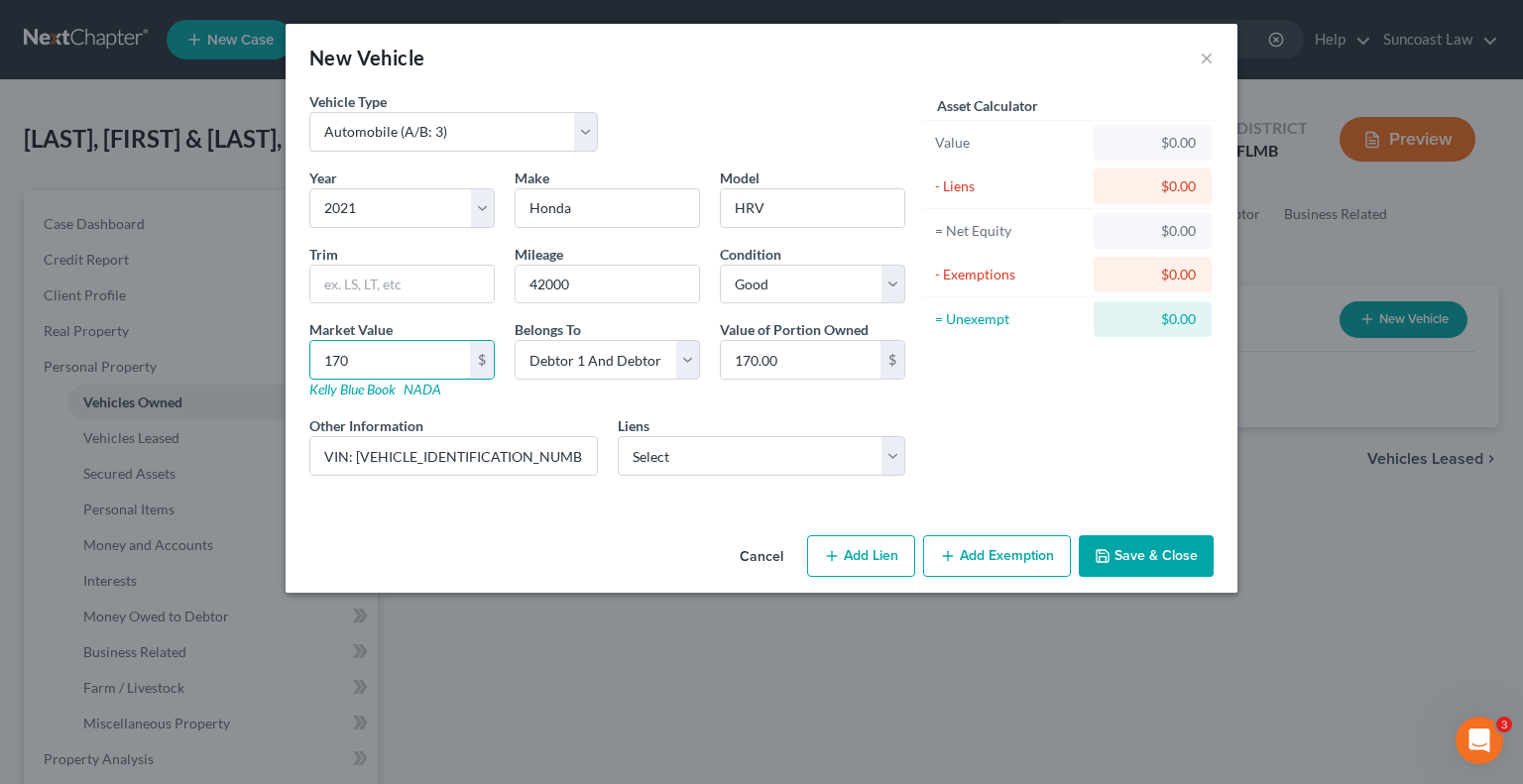 type on "1705" 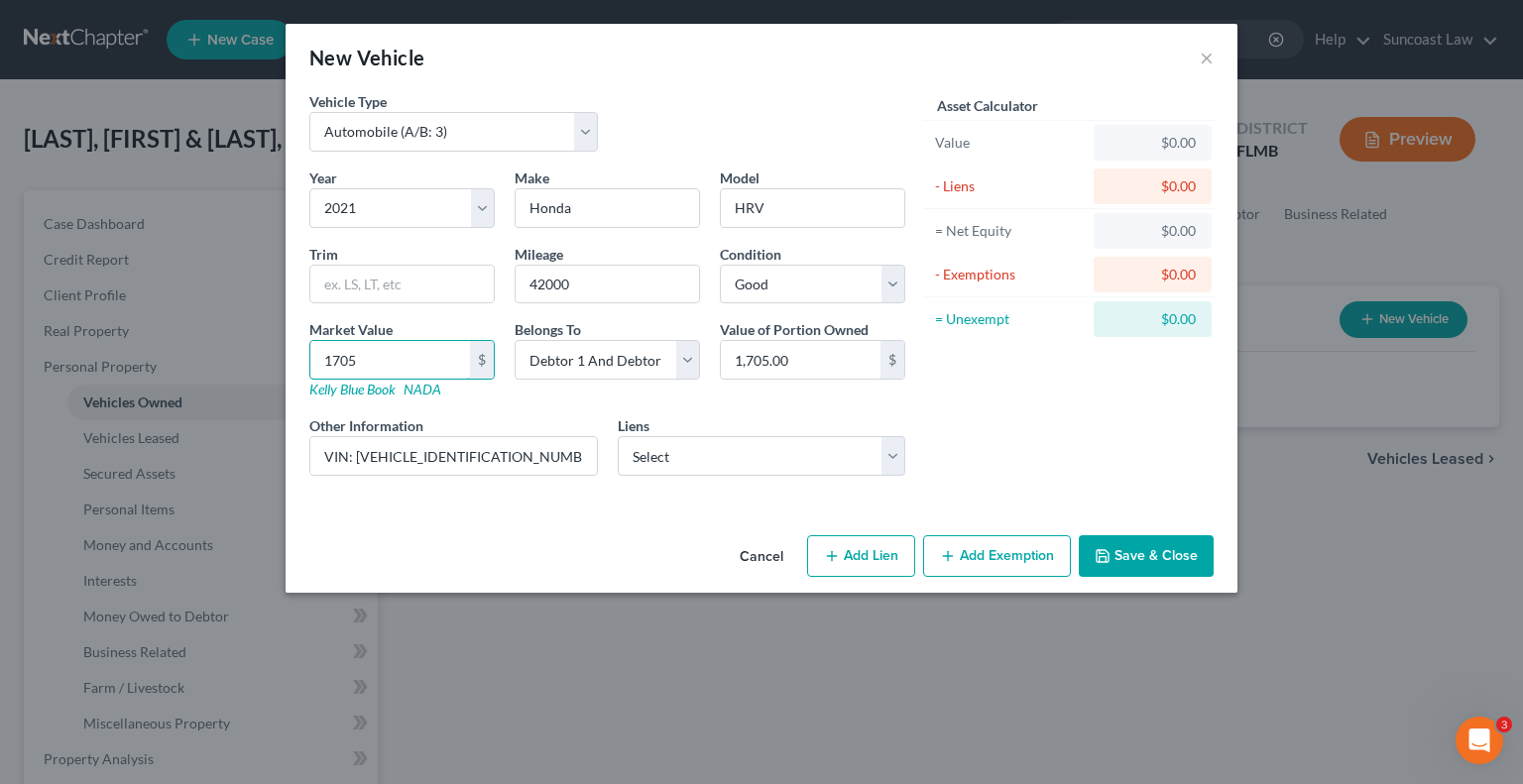type on "17050" 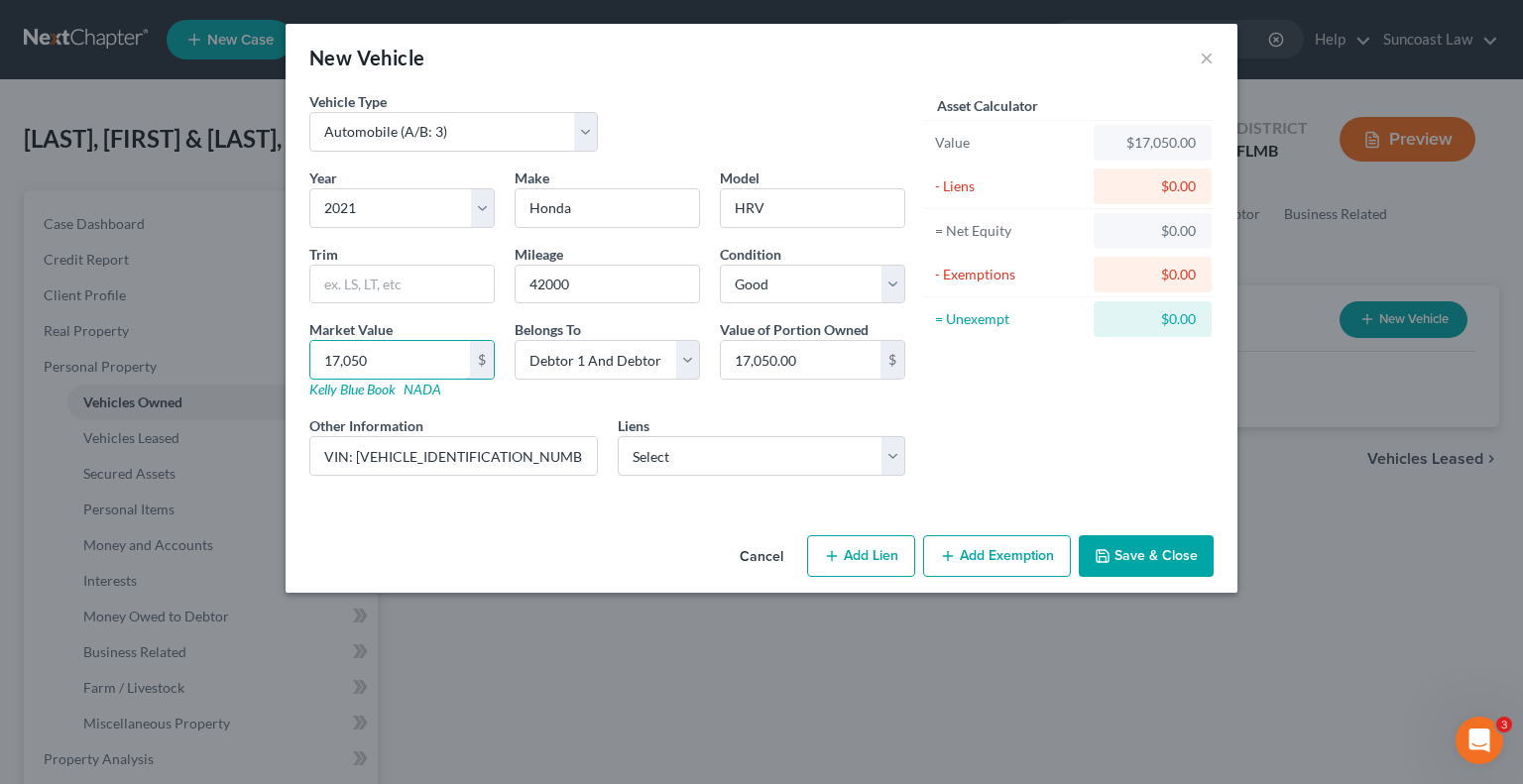 type on "17,050" 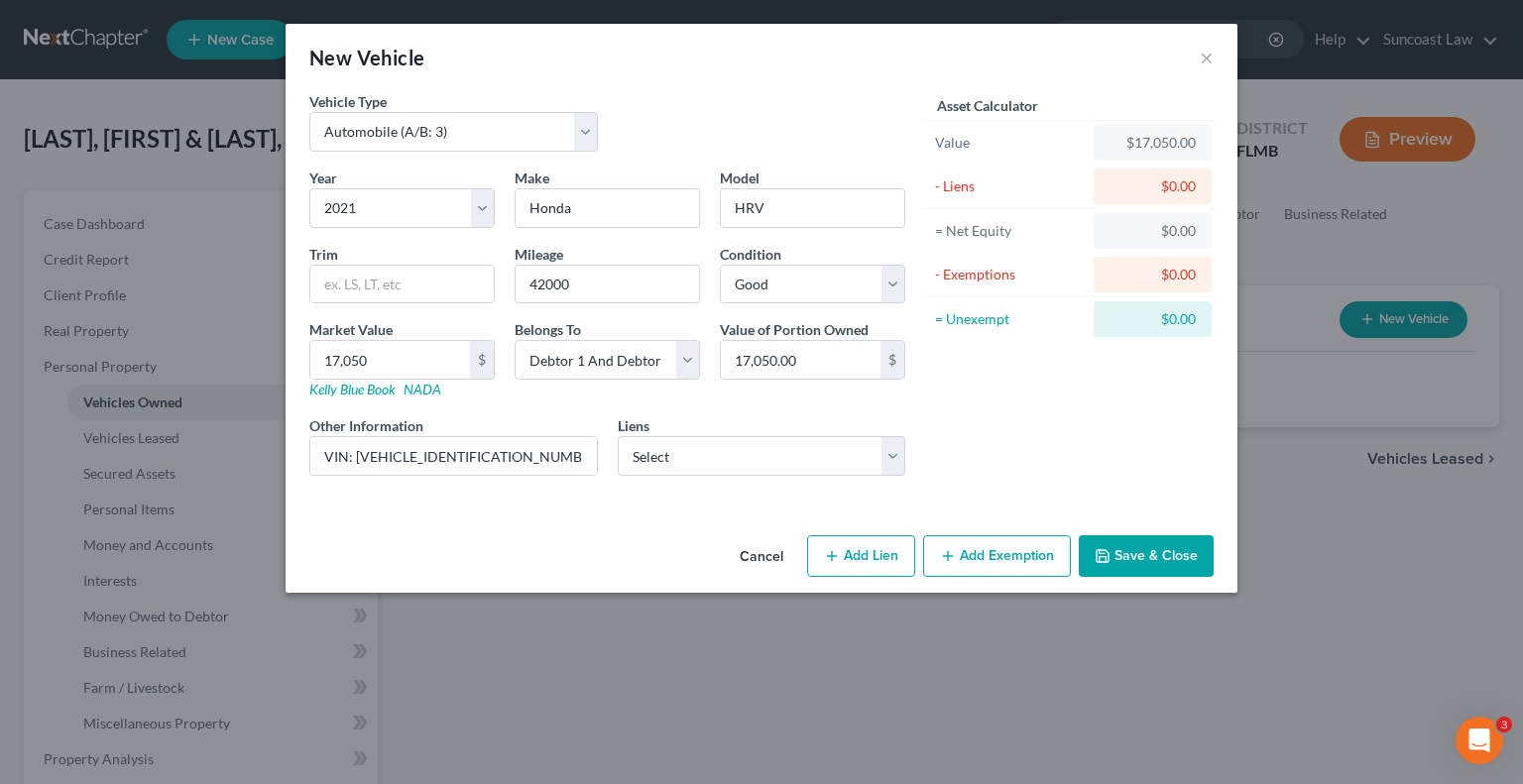 click on "Save & Close" at bounding box center [1146, 556] 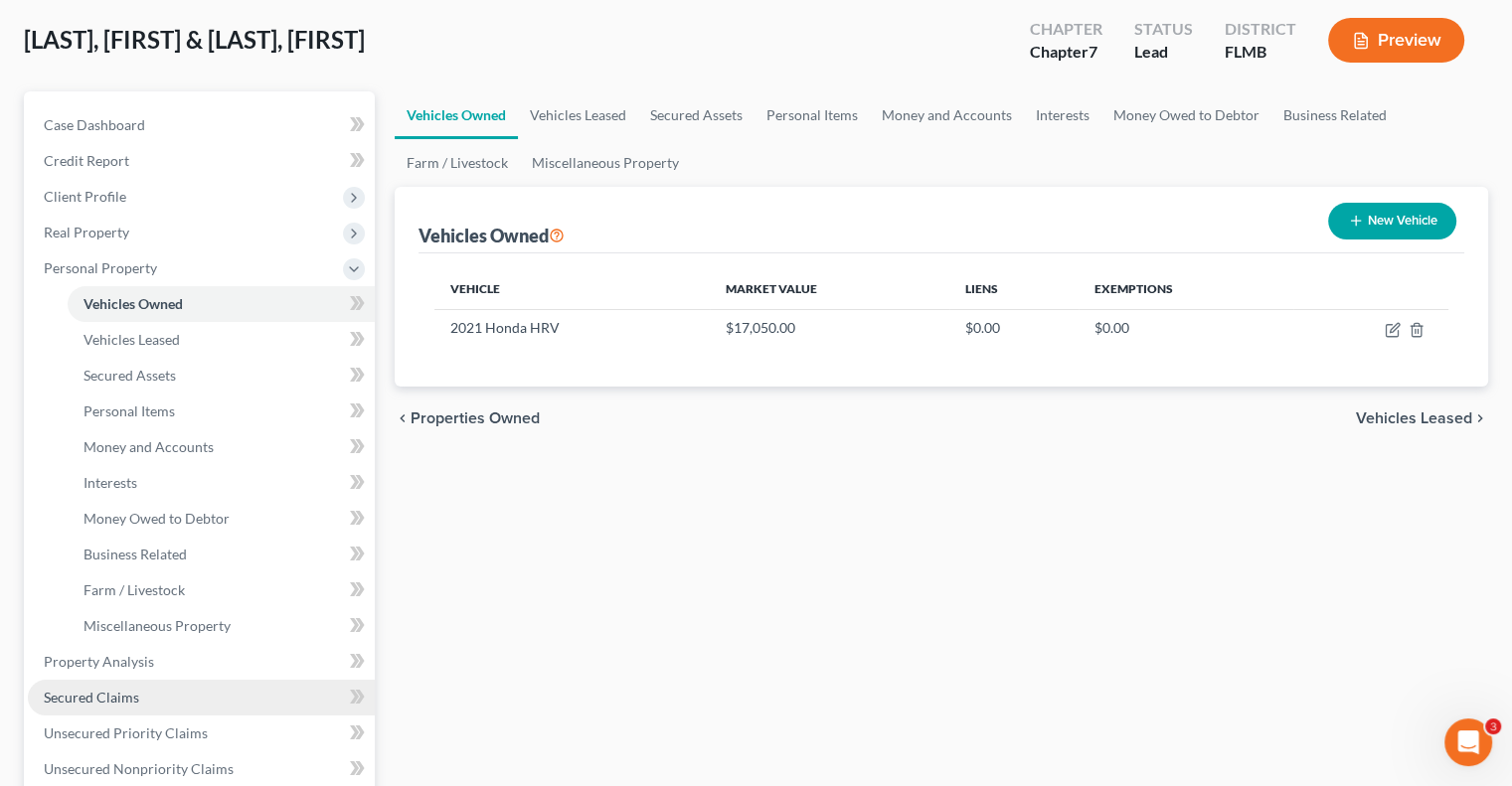 click on "Secured Claims" at bounding box center (91, 697) 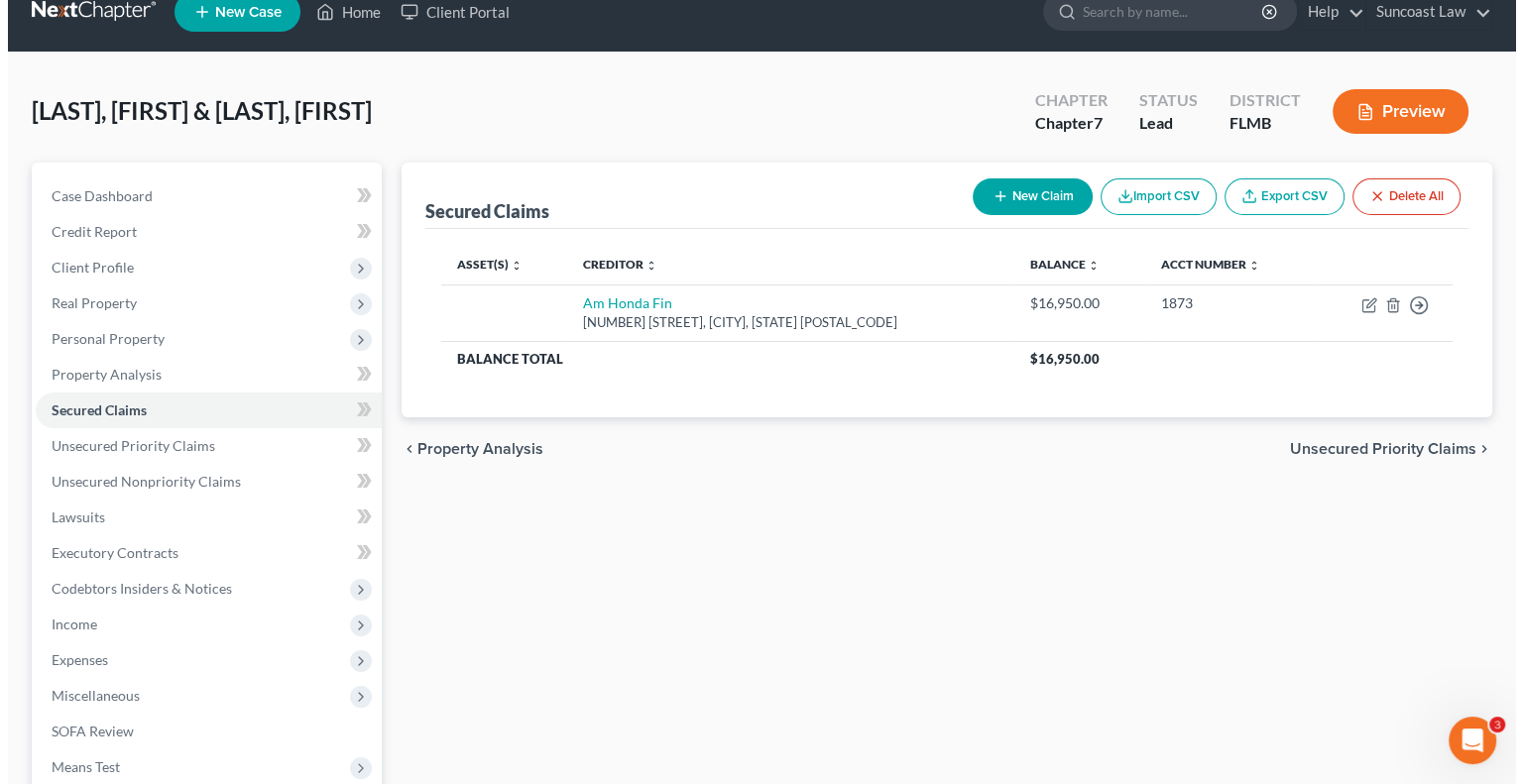scroll, scrollTop: 0, scrollLeft: 0, axis: both 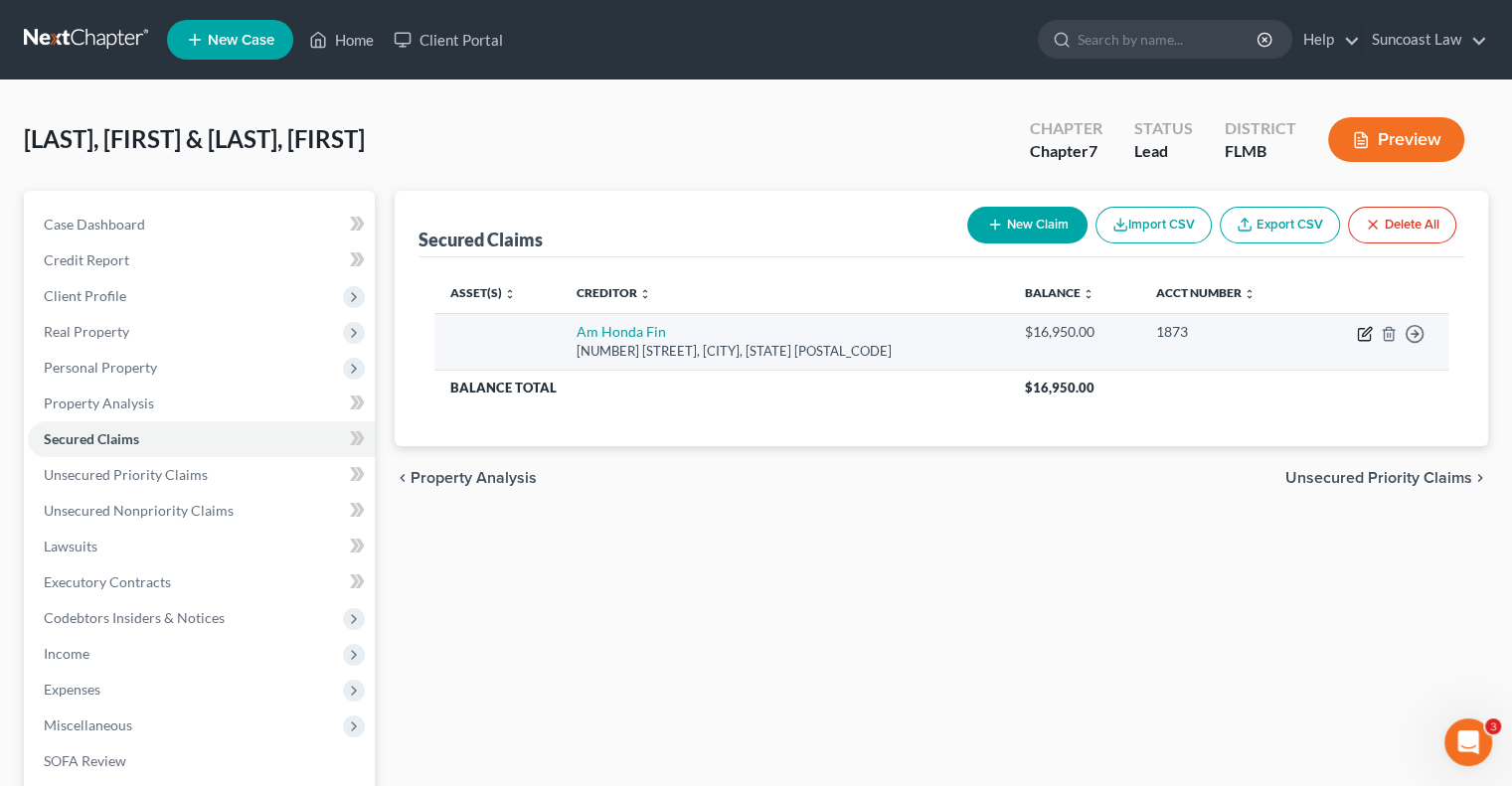 click 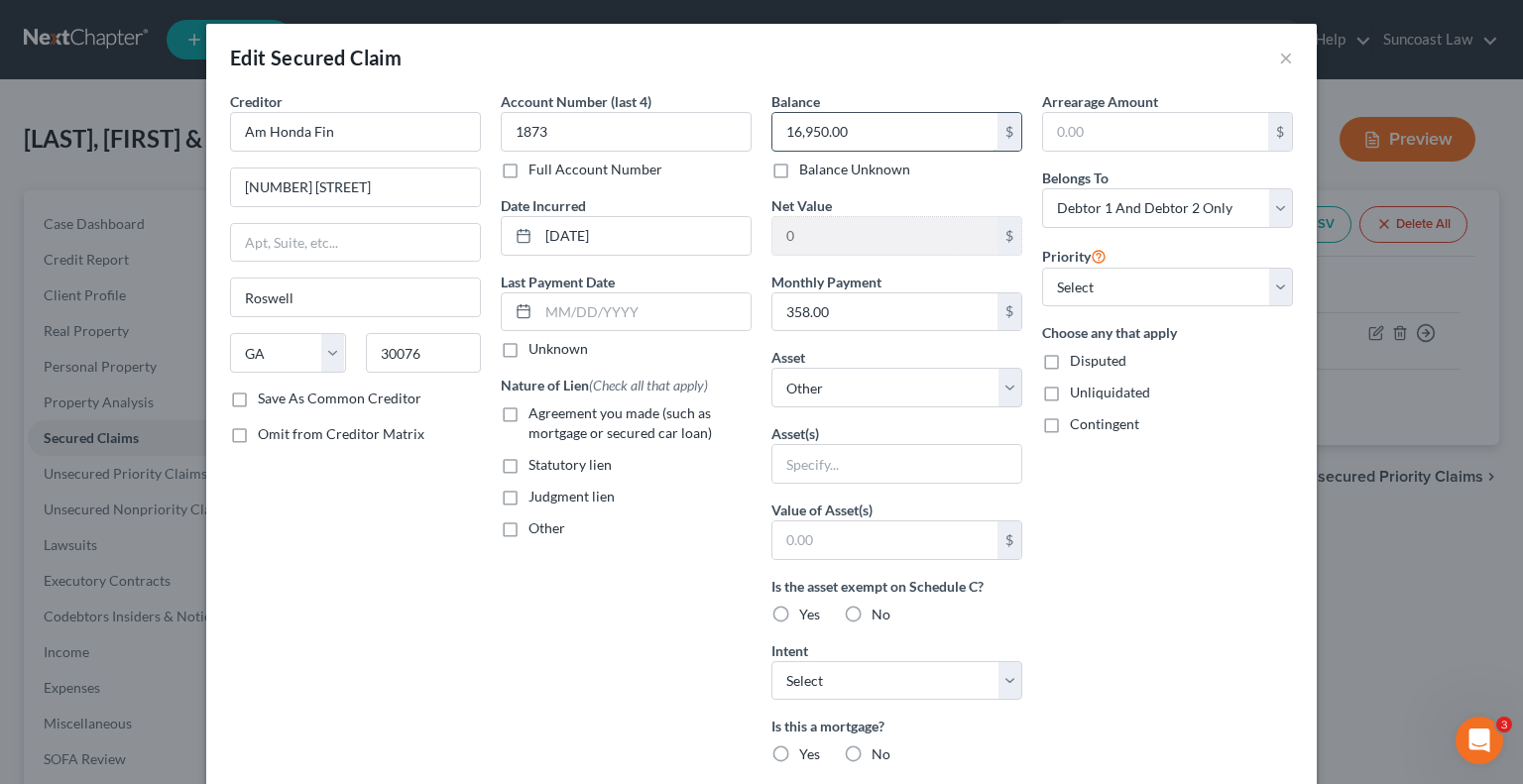 click on "16,950.00" at bounding box center (884, 132) 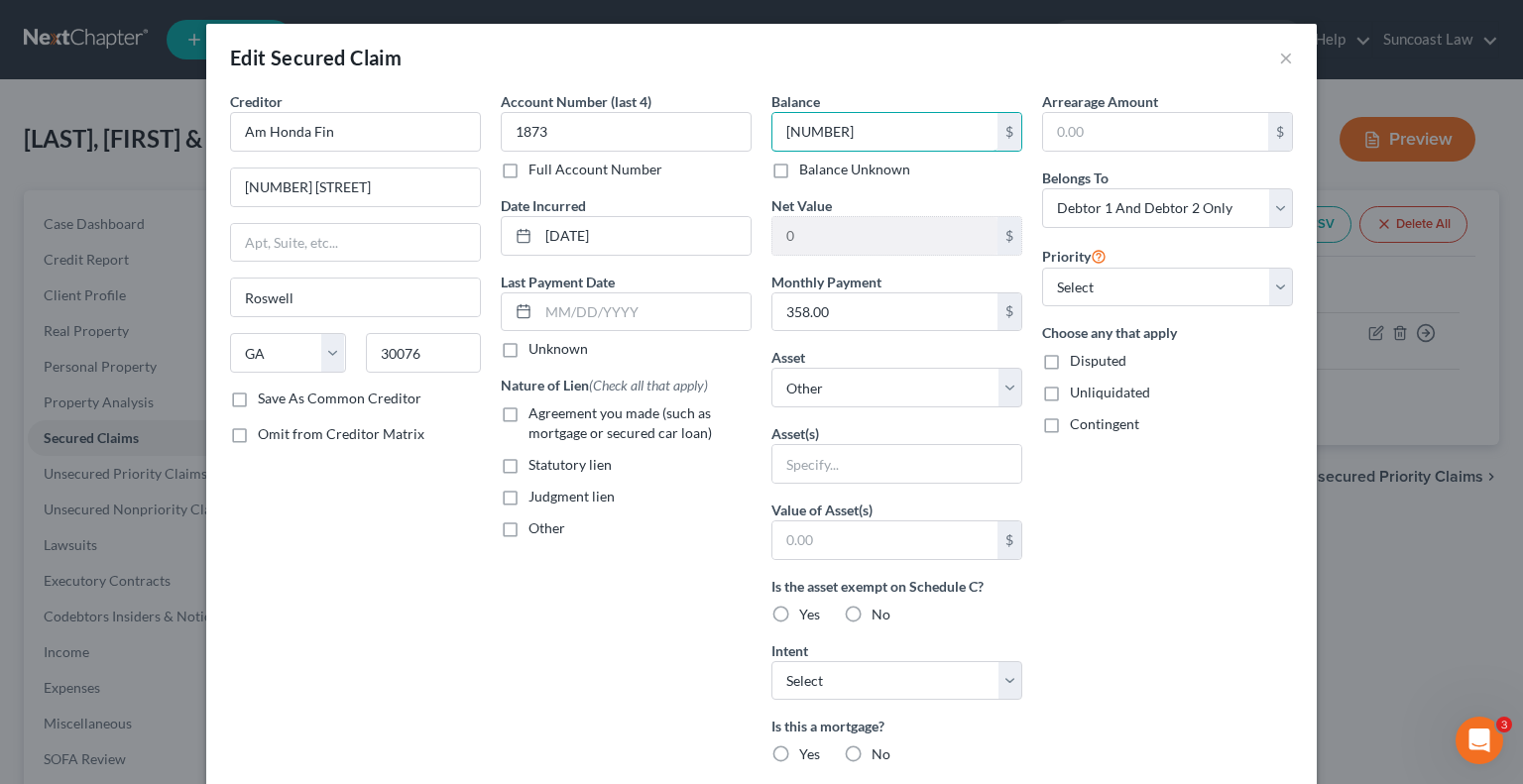 type on "[NUMBER]" 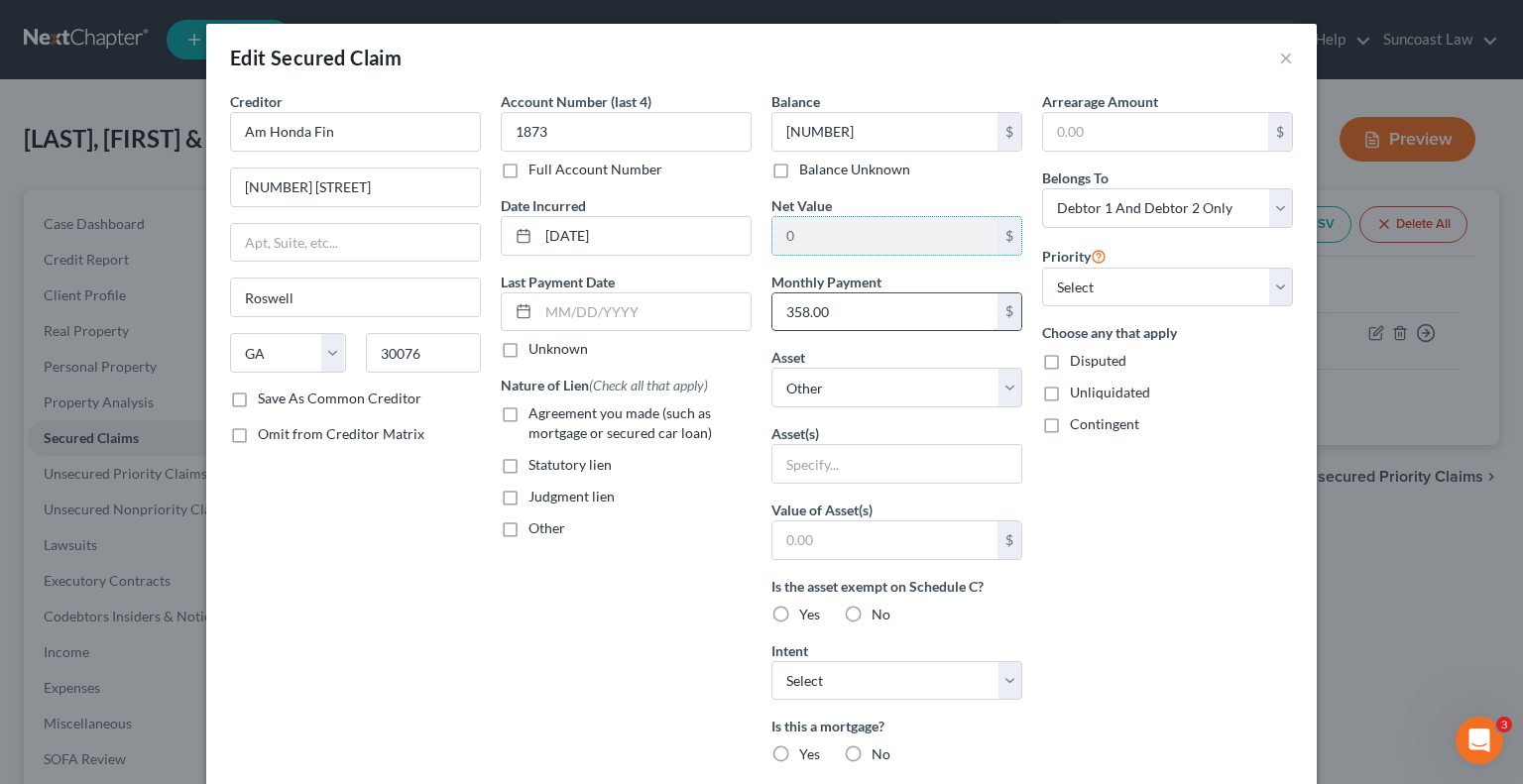click on "358.00" at bounding box center [884, 312] 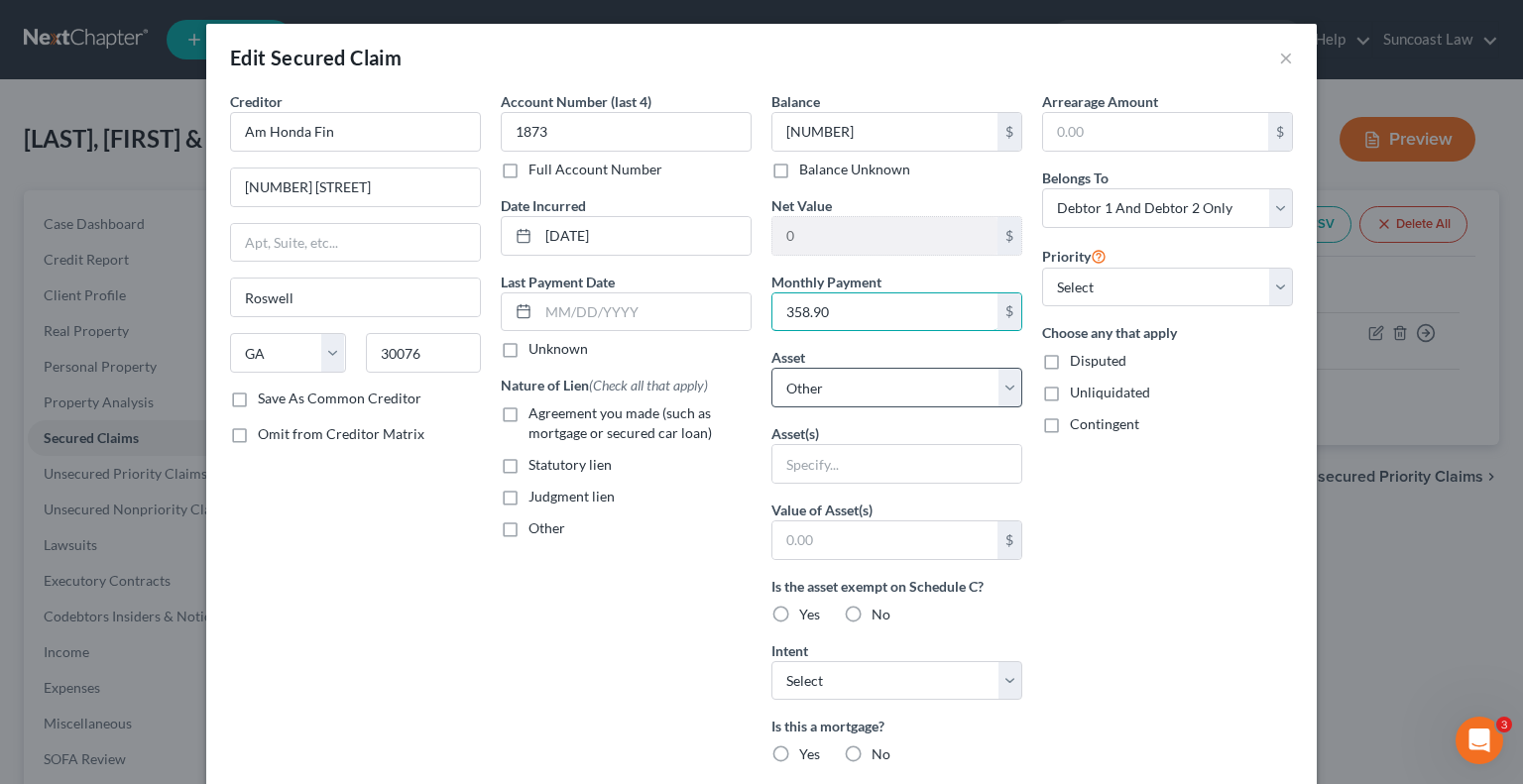 type on "358.90" 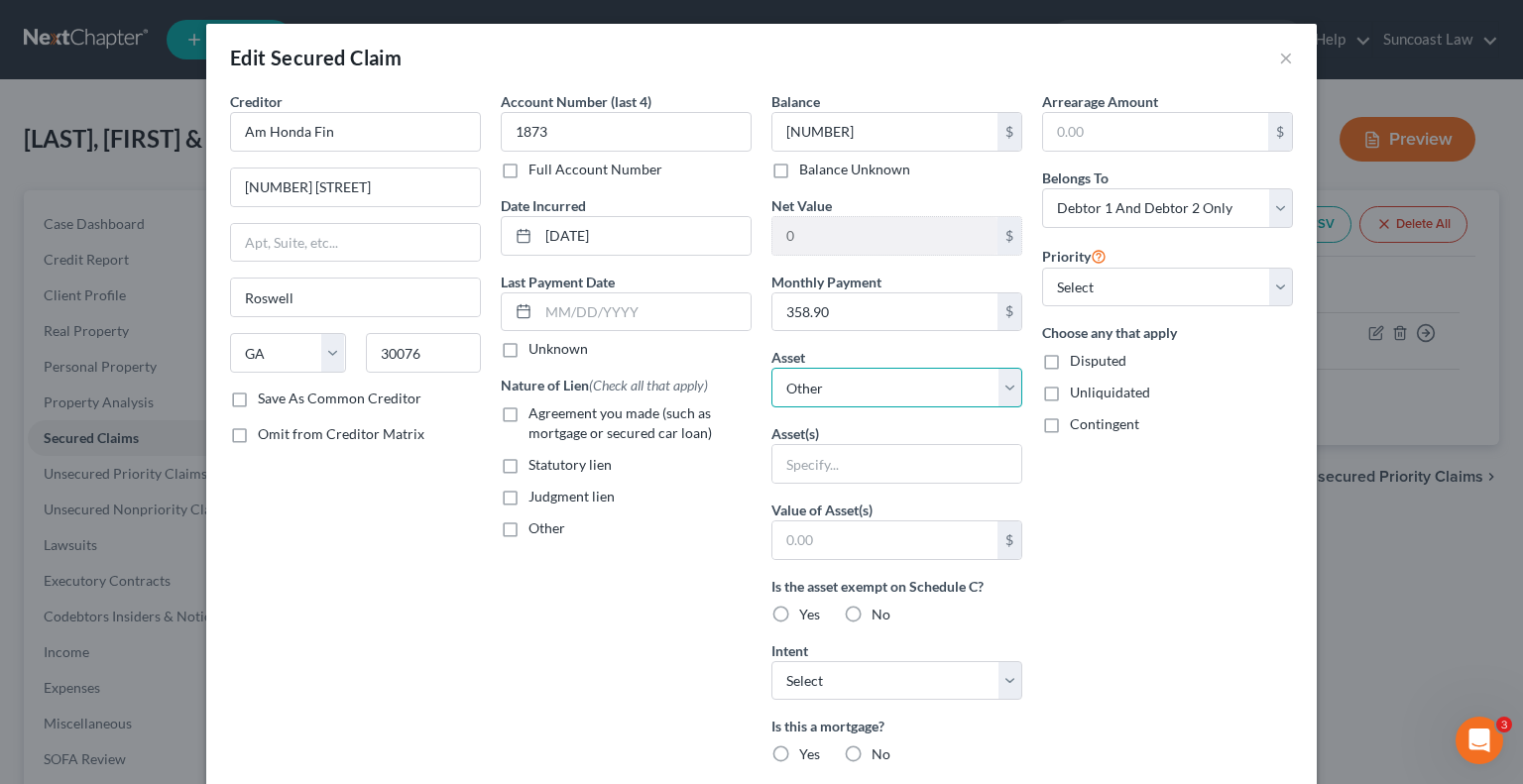 click on "Select Other Multiple Assets 2021 Honda HRV - [PRICE]" at bounding box center (896, 388) 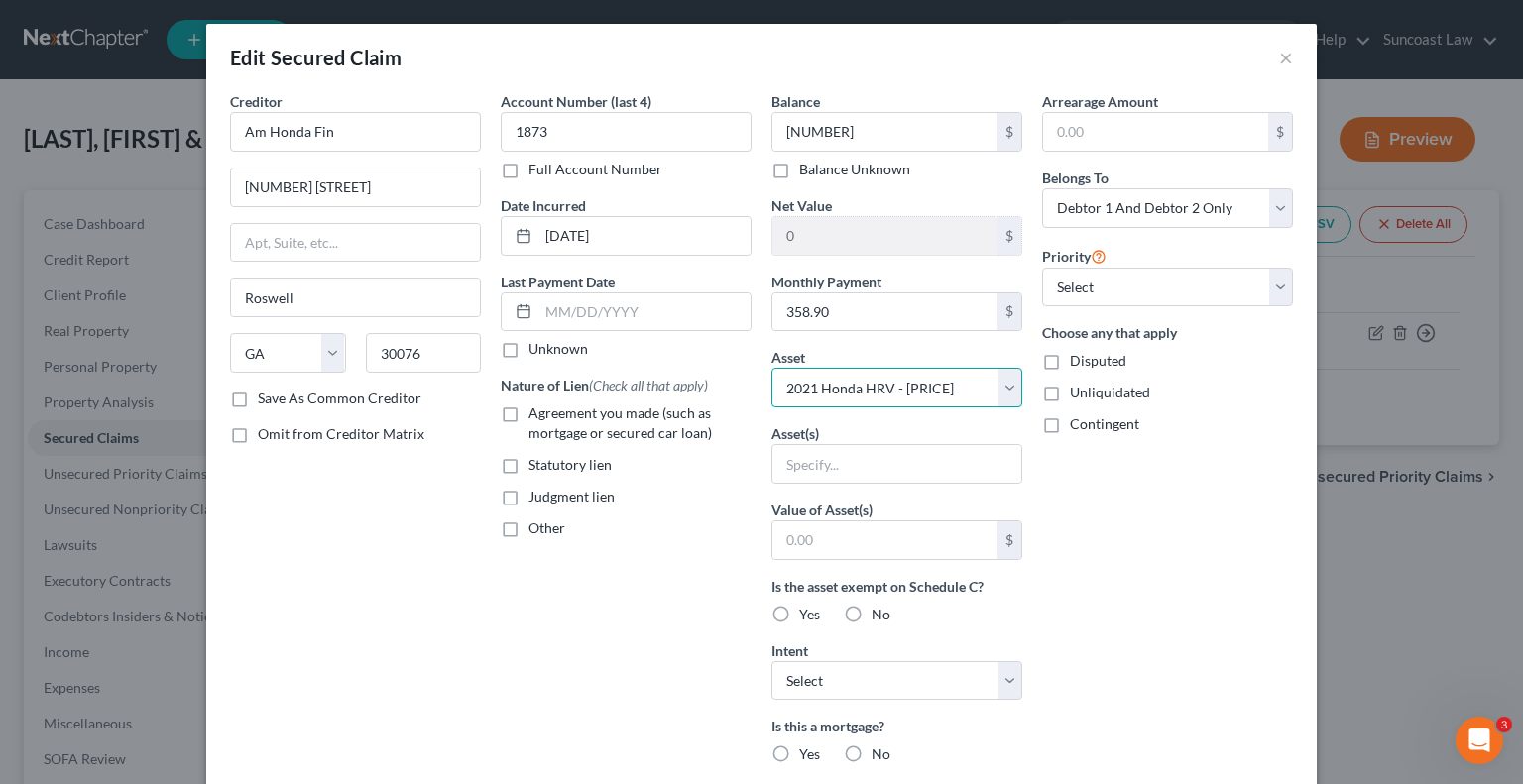 click on "Select Other Multiple Assets 2021 Honda HRV - [PRICE]" at bounding box center (896, 388) 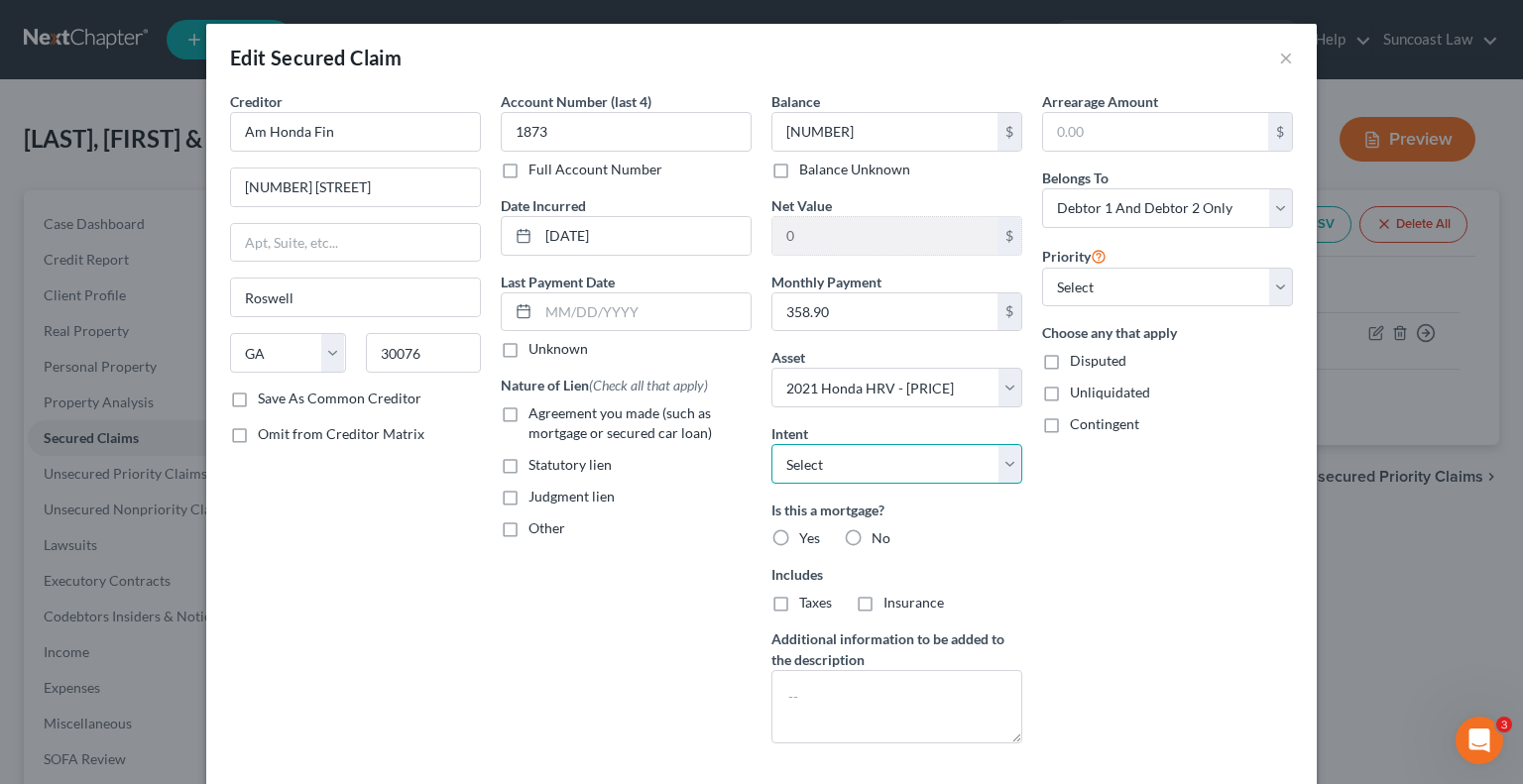click on "Select Surrender Redeem Reaffirm Avoid Other" at bounding box center (896, 464) 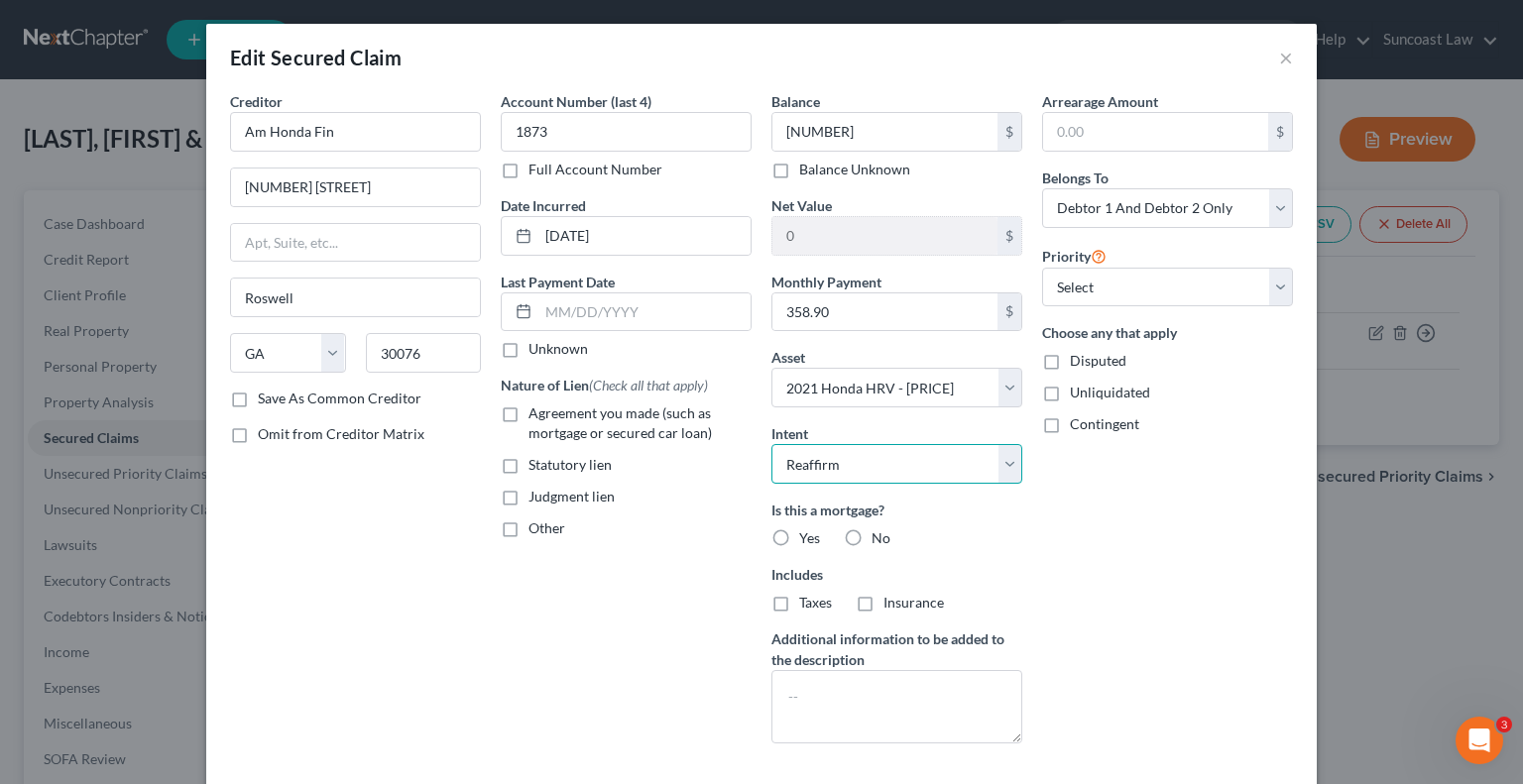 click on "Select Surrender Redeem Reaffirm Avoid Other" at bounding box center (896, 464) 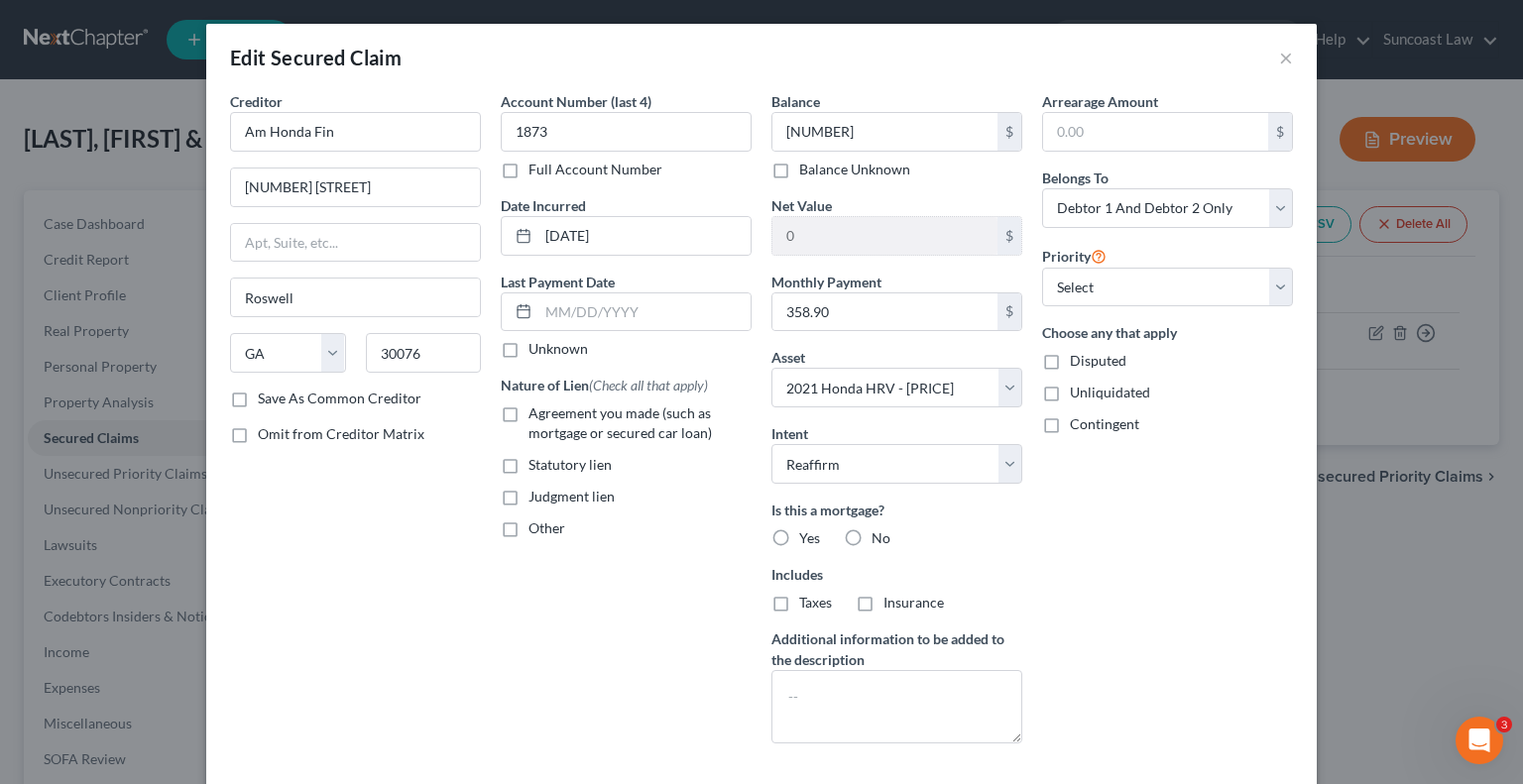 click on "No" at bounding box center [880, 538] 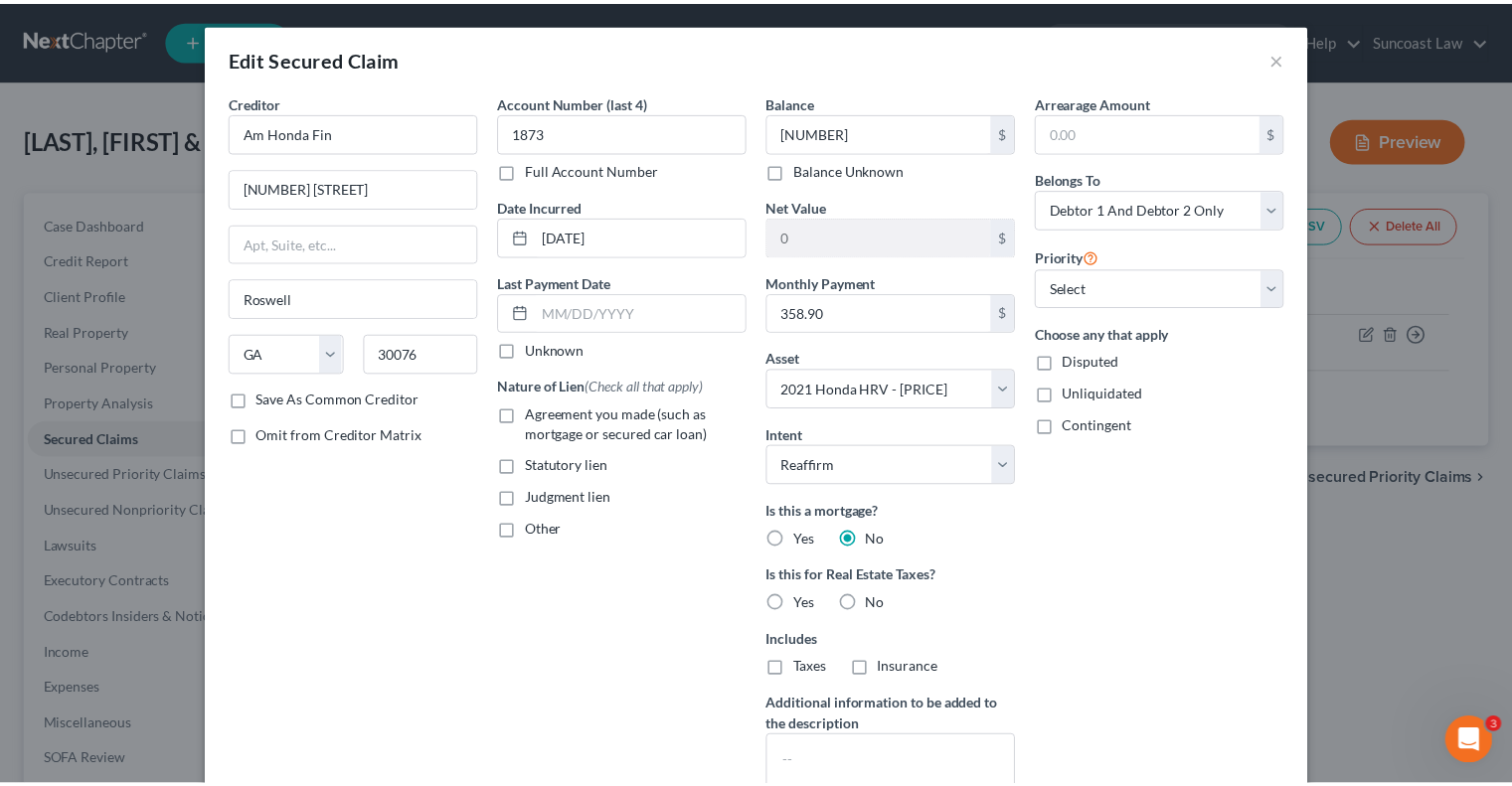 scroll, scrollTop: 178, scrollLeft: 0, axis: vertical 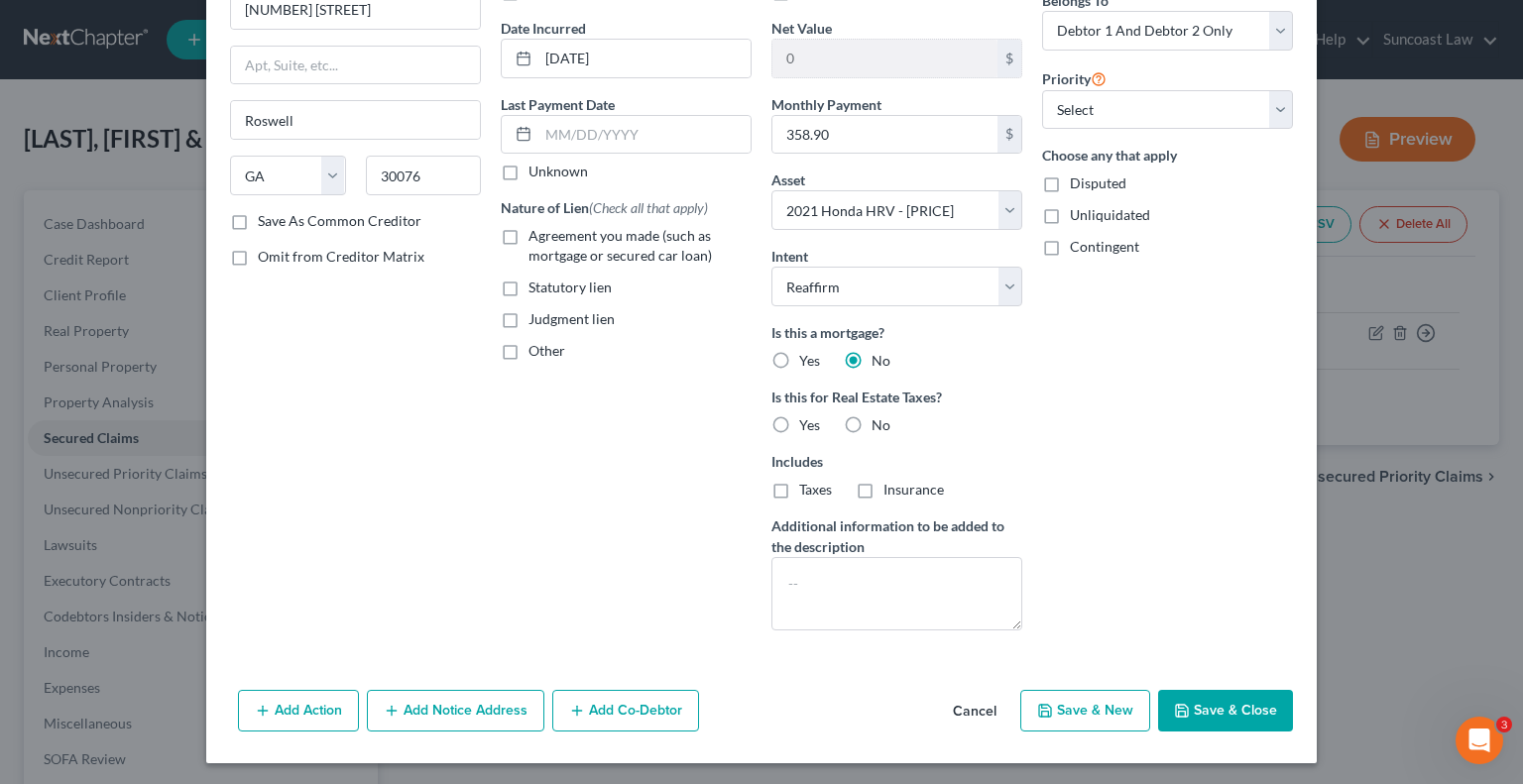 click on "Save & Close" at bounding box center (1226, 711) 